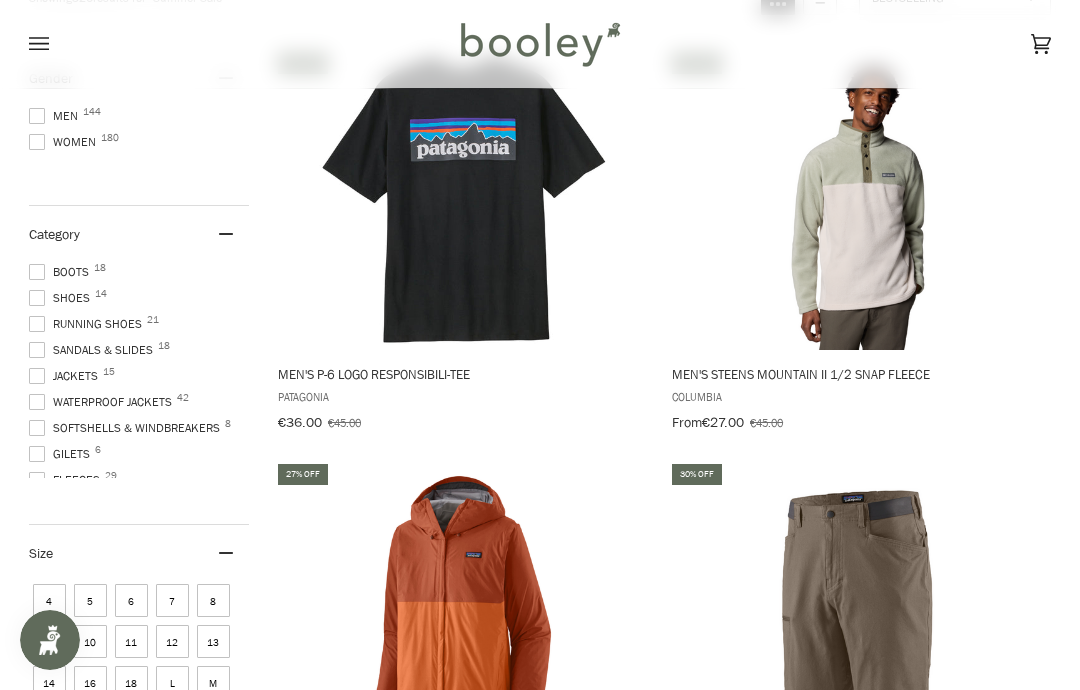 scroll, scrollTop: 518, scrollLeft: 0, axis: vertical 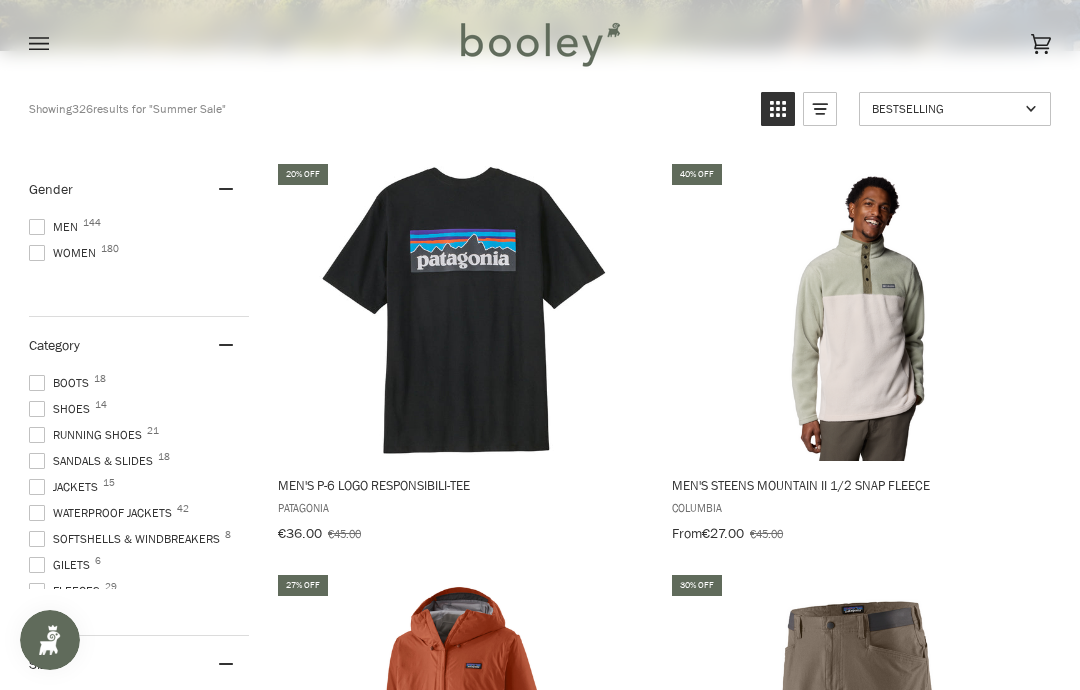 click on "Women 180" at bounding box center (65, 253) 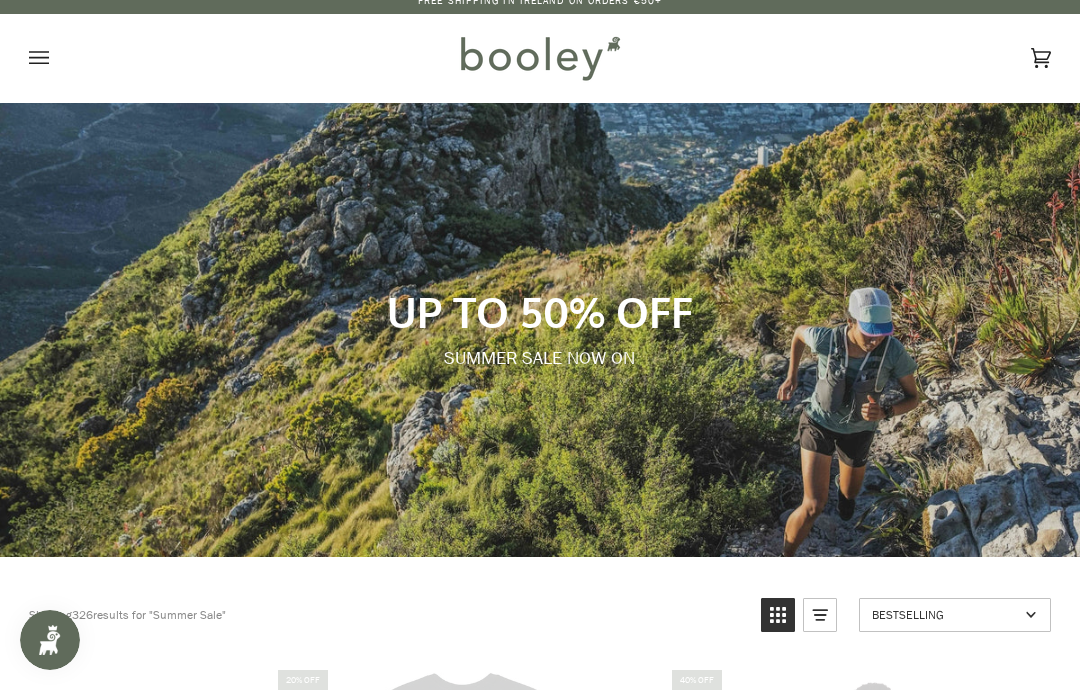 scroll, scrollTop: 0, scrollLeft: 0, axis: both 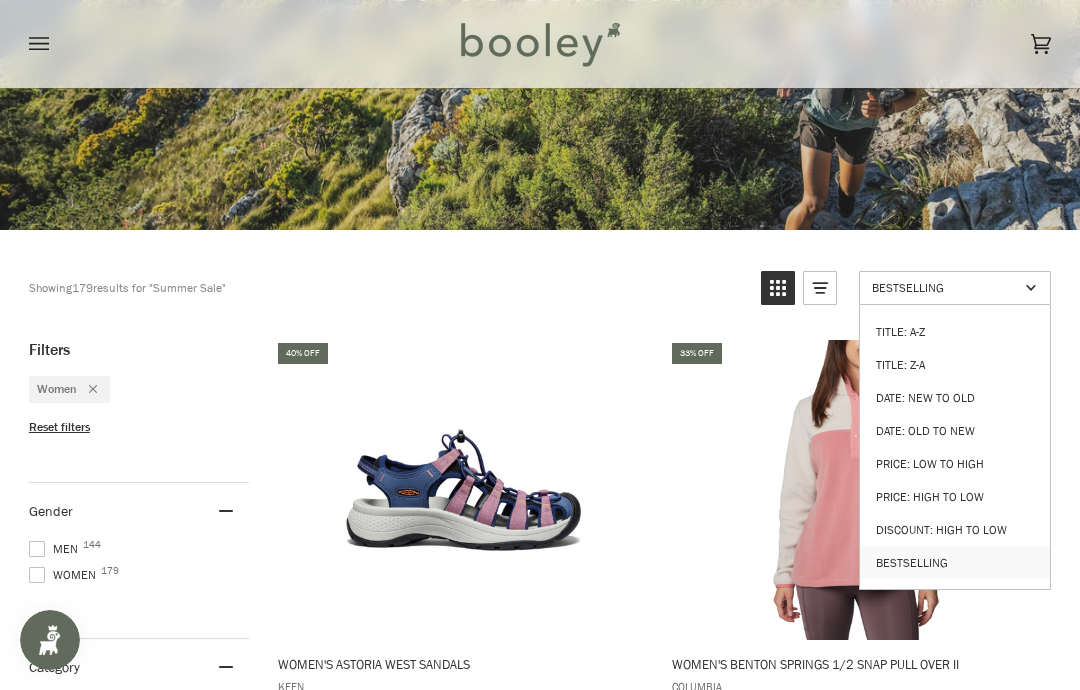 click on "Price: Low to High" at bounding box center [955, 463] 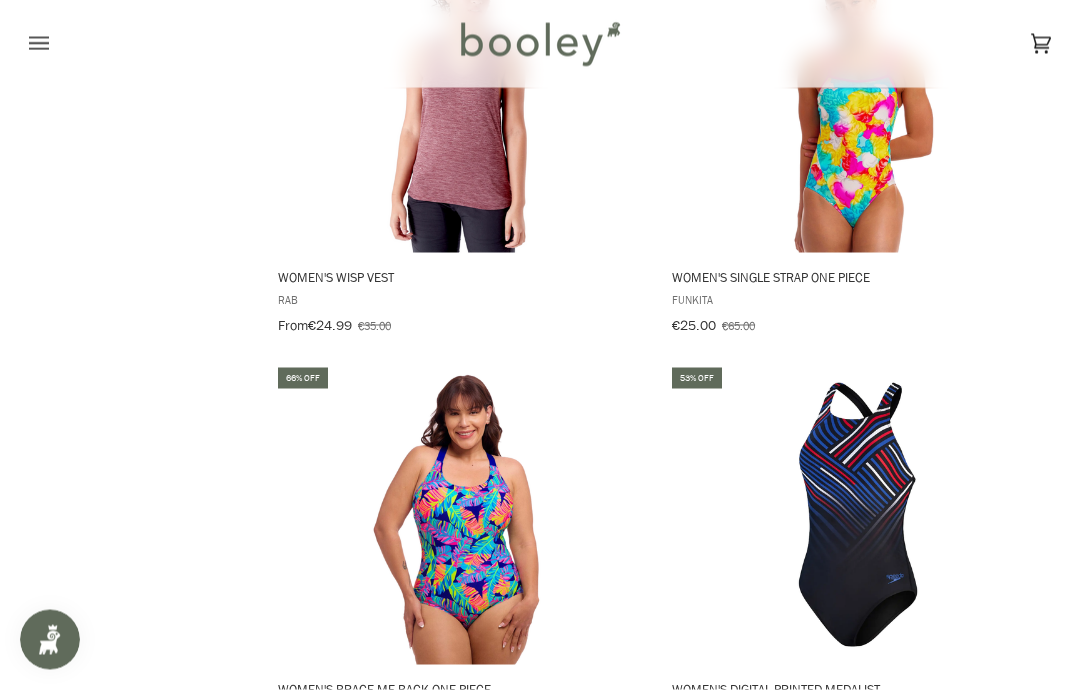 scroll, scrollTop: 3246, scrollLeft: 0, axis: vertical 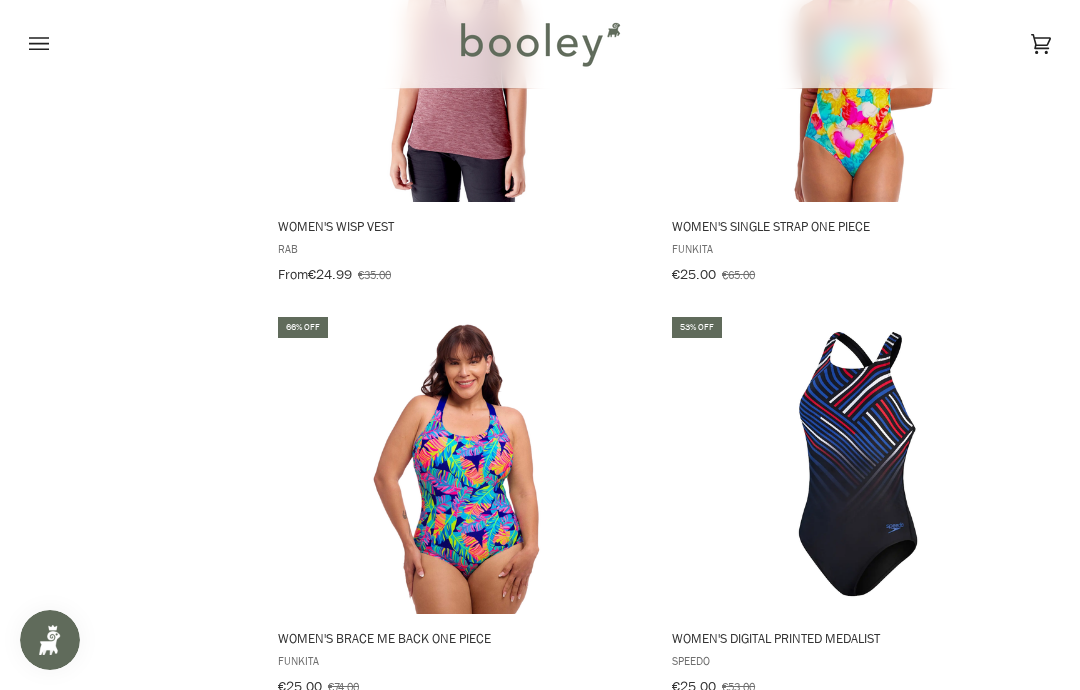 click at bounding box center [464, 464] 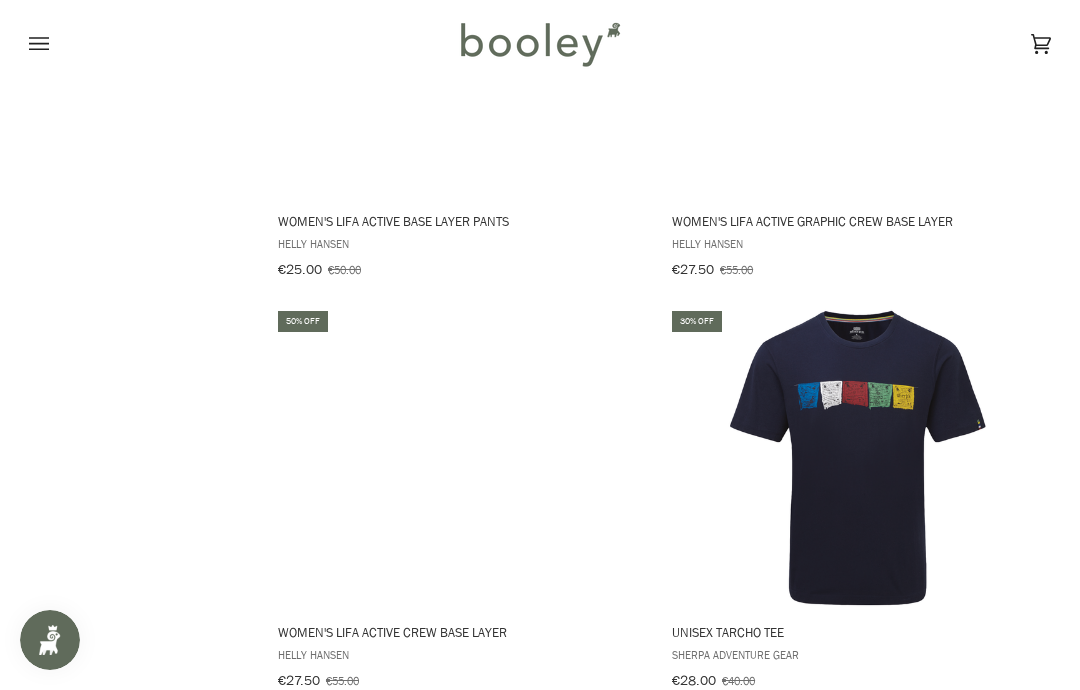 scroll, scrollTop: 4076, scrollLeft: 0, axis: vertical 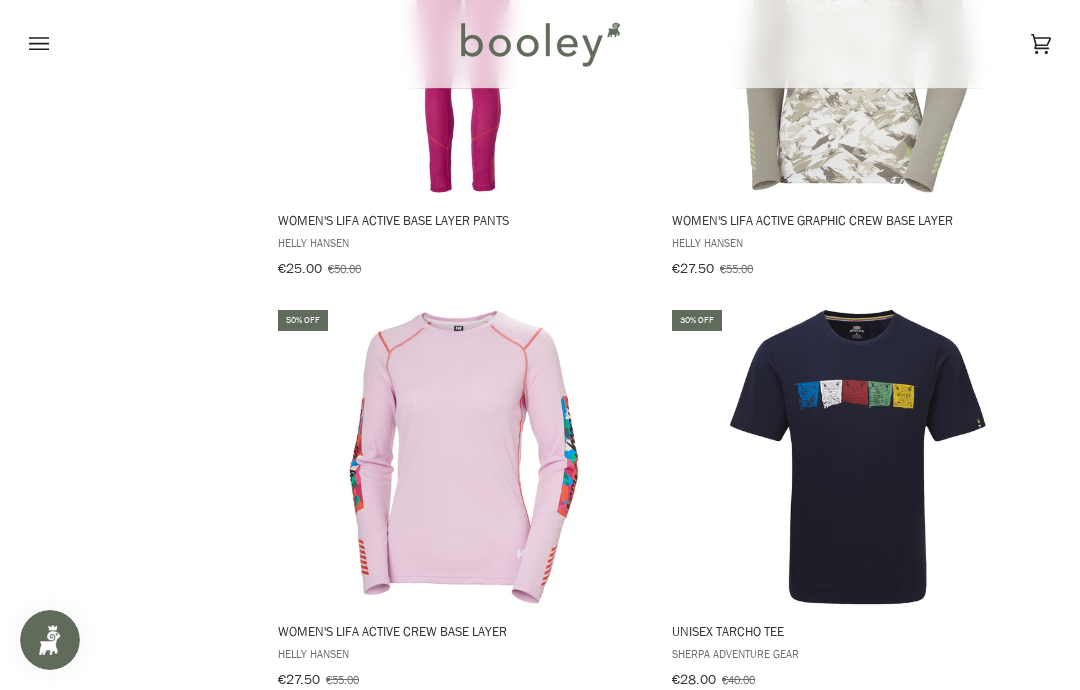 click at bounding box center (464, 457) 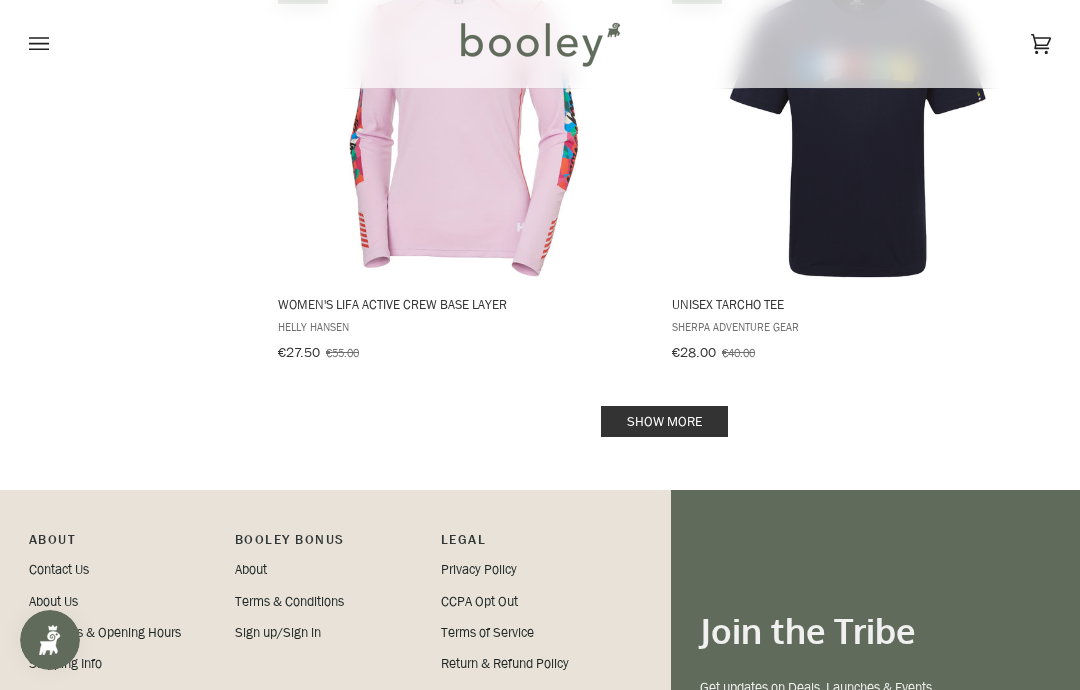 scroll, scrollTop: 4419, scrollLeft: 0, axis: vertical 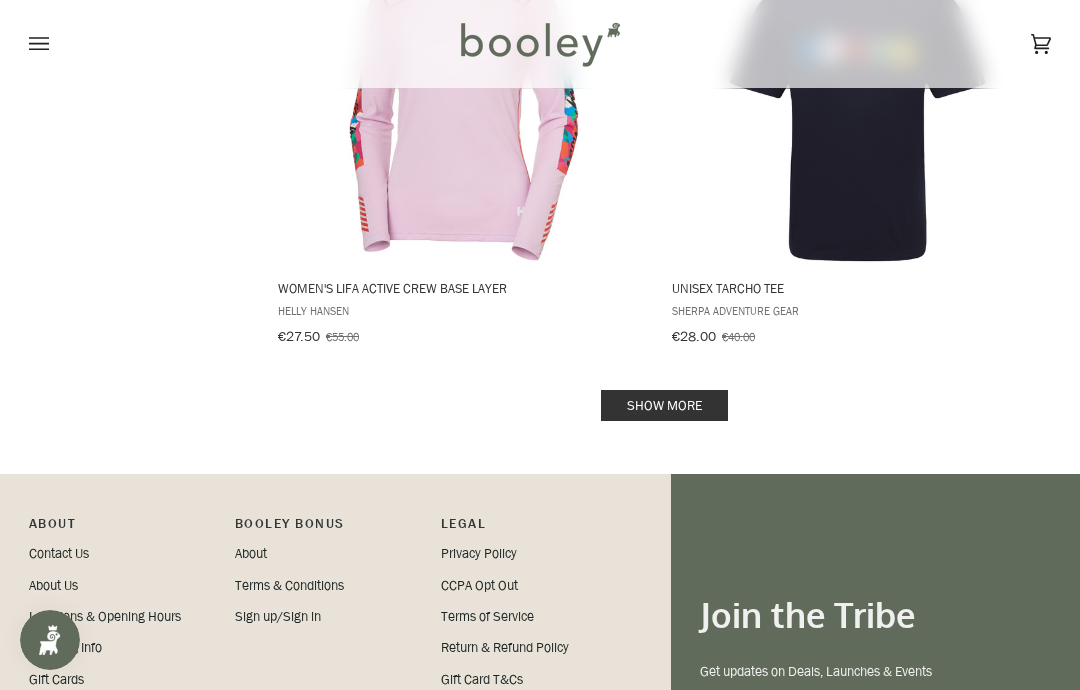 click on "Show more" at bounding box center (664, 405) 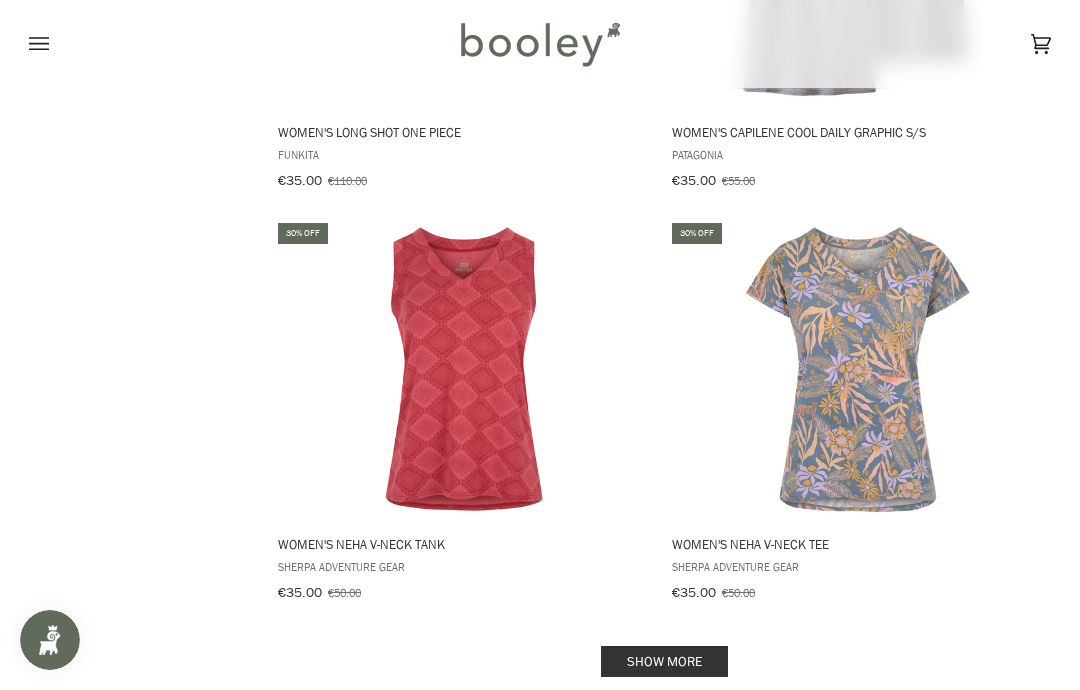 scroll, scrollTop: 8288, scrollLeft: 0, axis: vertical 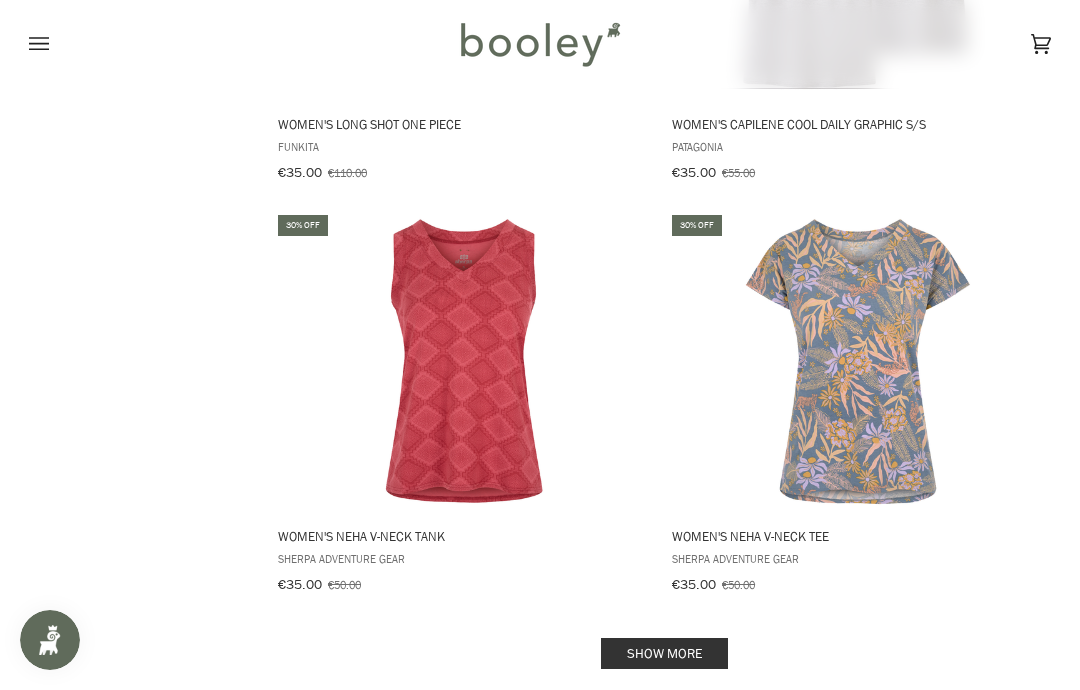 click on "Show more" at bounding box center (664, 653) 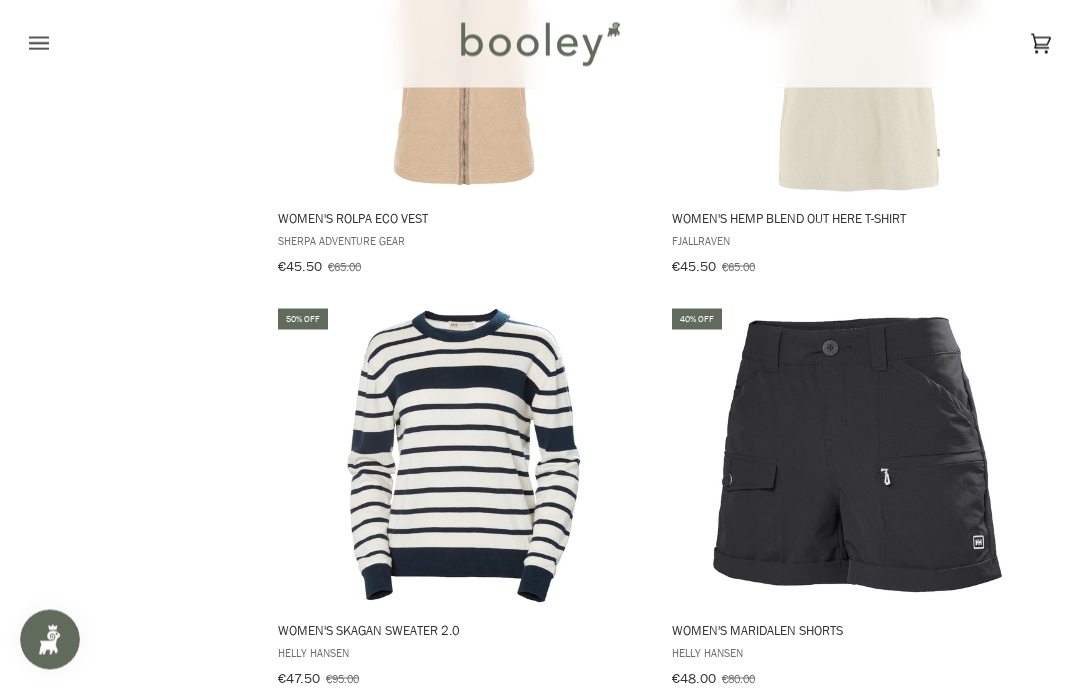 scroll, scrollTop: 11901, scrollLeft: 0, axis: vertical 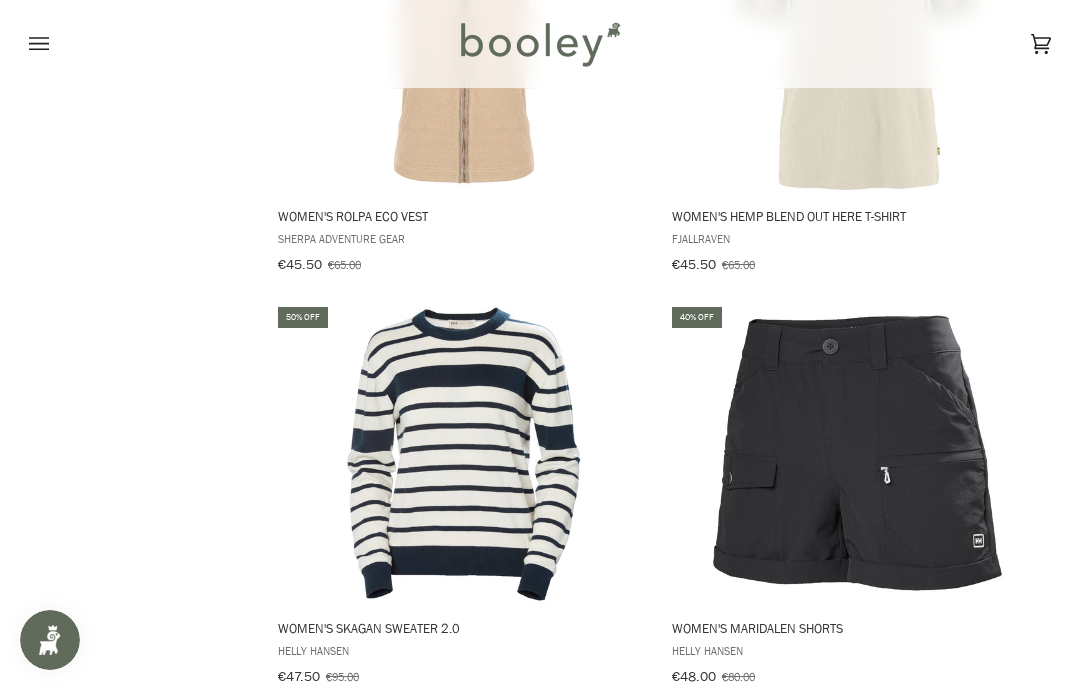 click at bounding box center [464, 454] 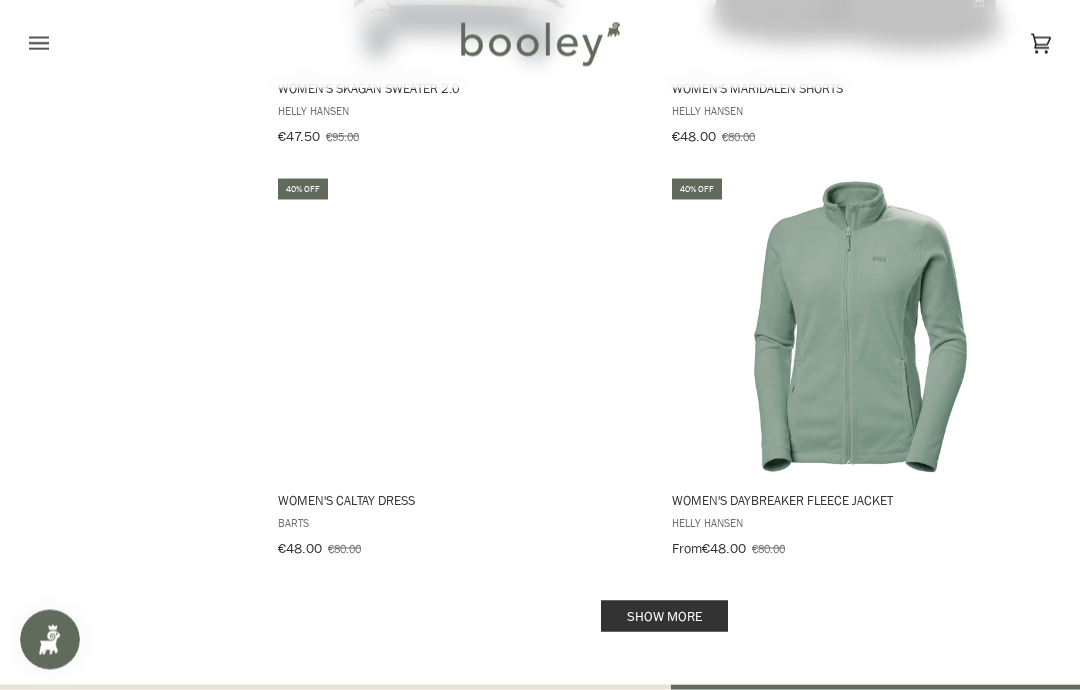 scroll, scrollTop: 12466, scrollLeft: 0, axis: vertical 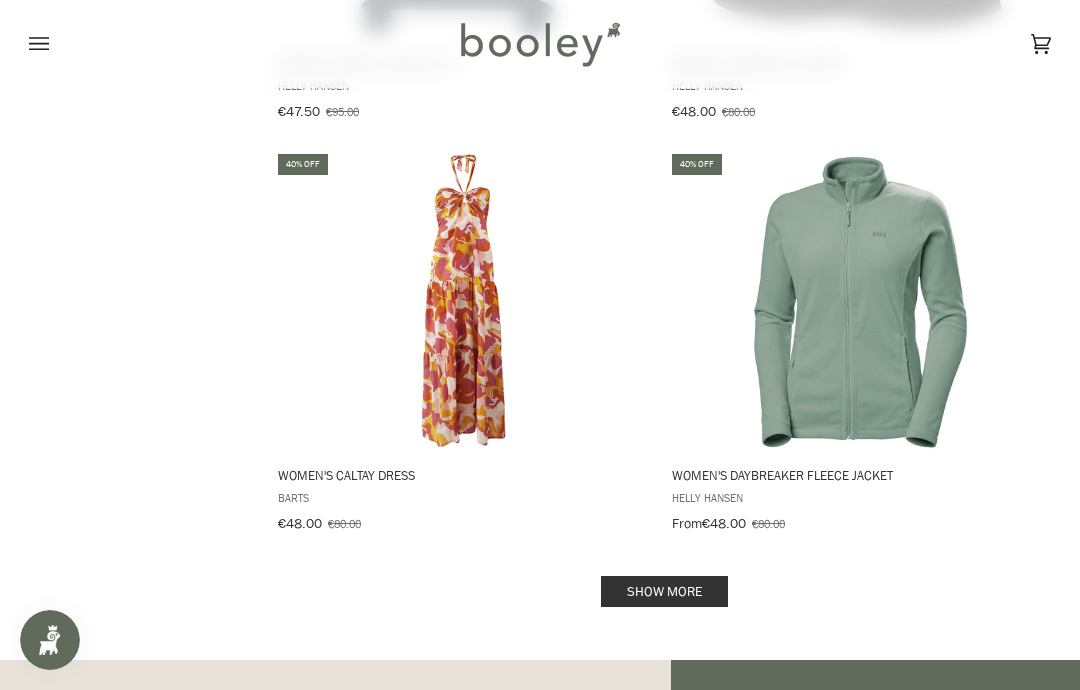 click on "Show more" at bounding box center [664, 591] 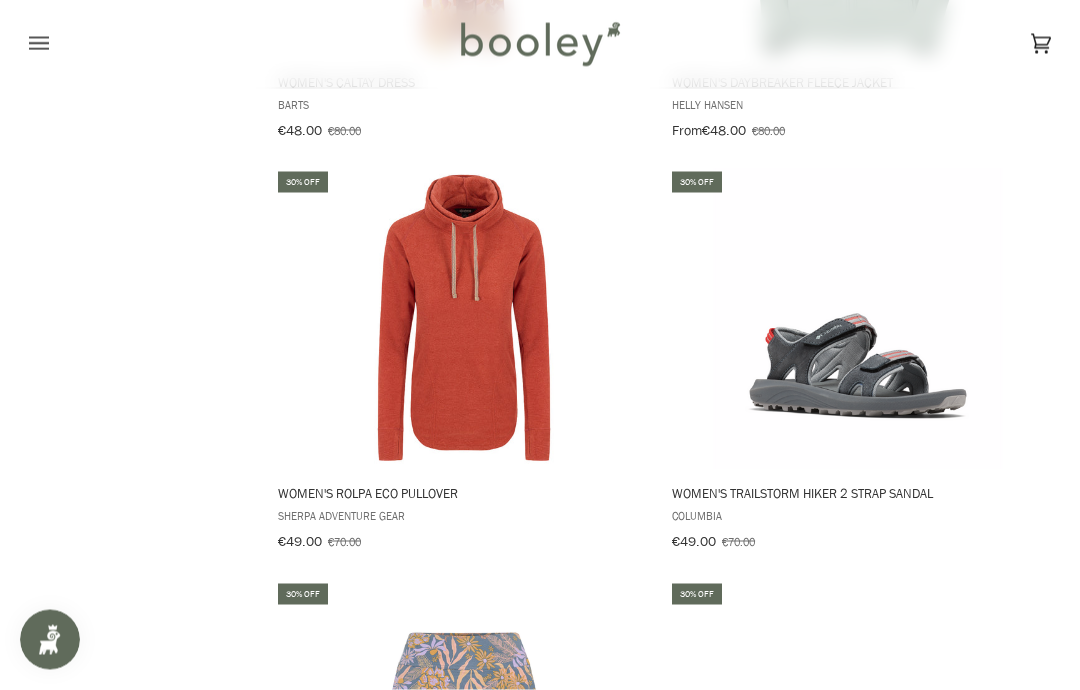 scroll, scrollTop: 12860, scrollLeft: 0, axis: vertical 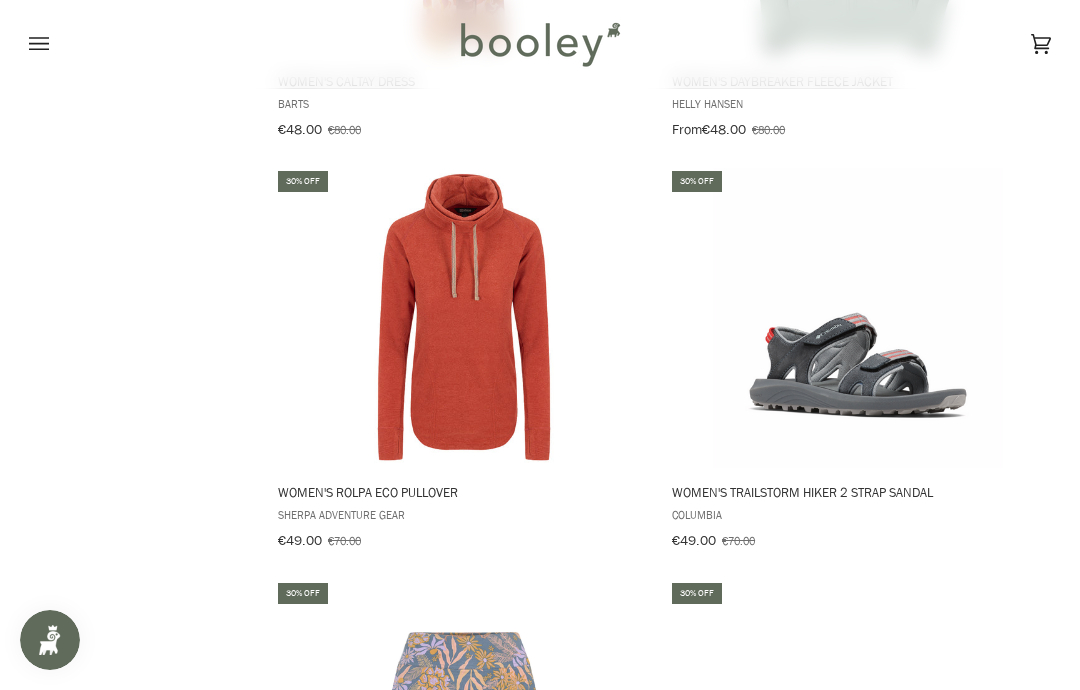 click at bounding box center (464, 318) 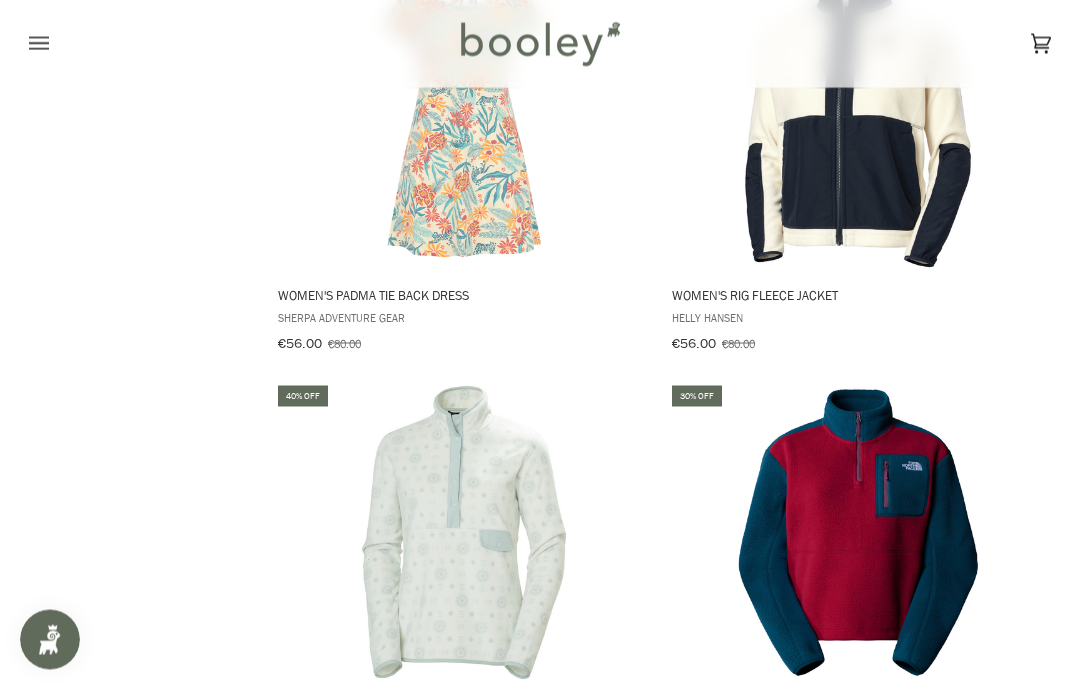 scroll, scrollTop: 16446, scrollLeft: 0, axis: vertical 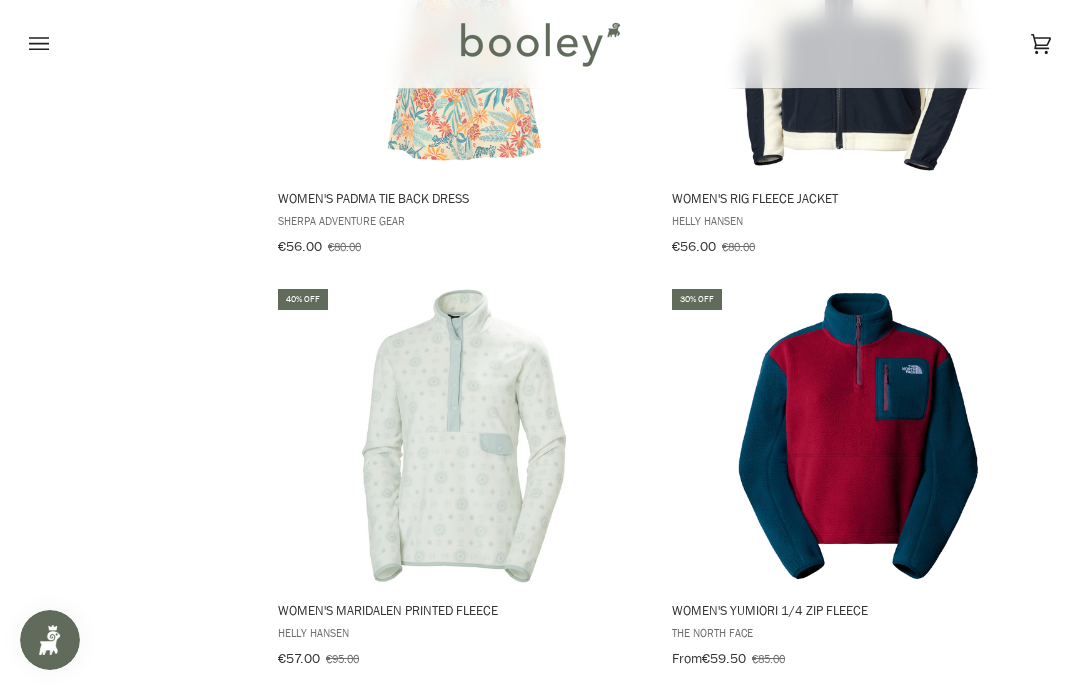 click on "Show more" at bounding box center (664, 727) 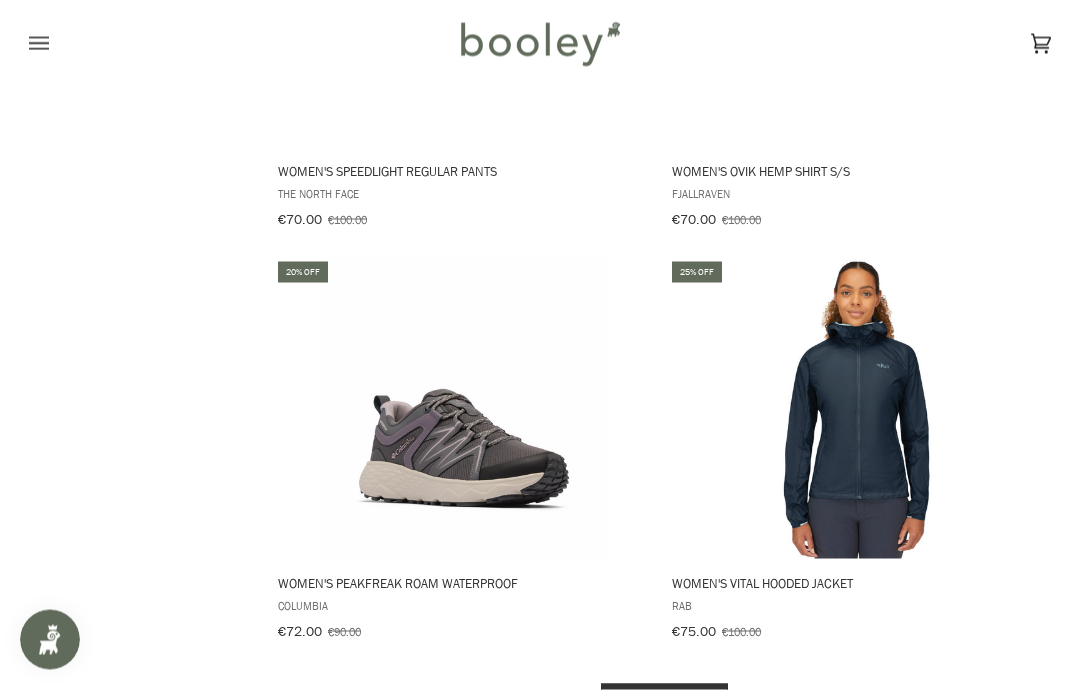 scroll, scrollTop: 20592, scrollLeft: 0, axis: vertical 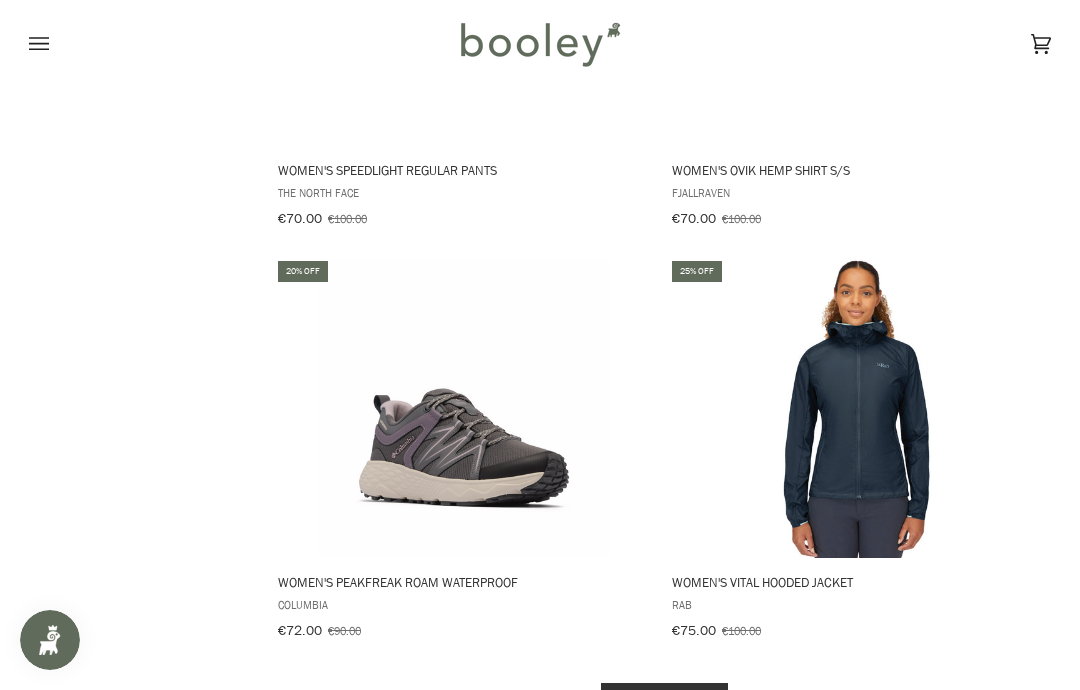 click on "Show more" at bounding box center (664, 698) 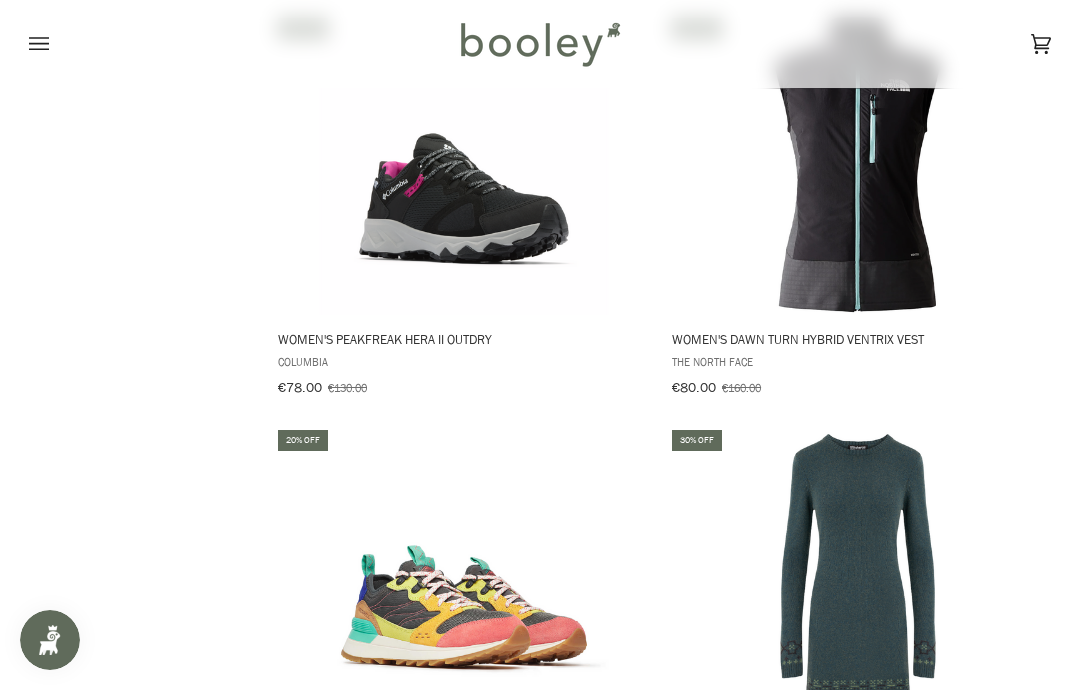 scroll, scrollTop: 21777, scrollLeft: 0, axis: vertical 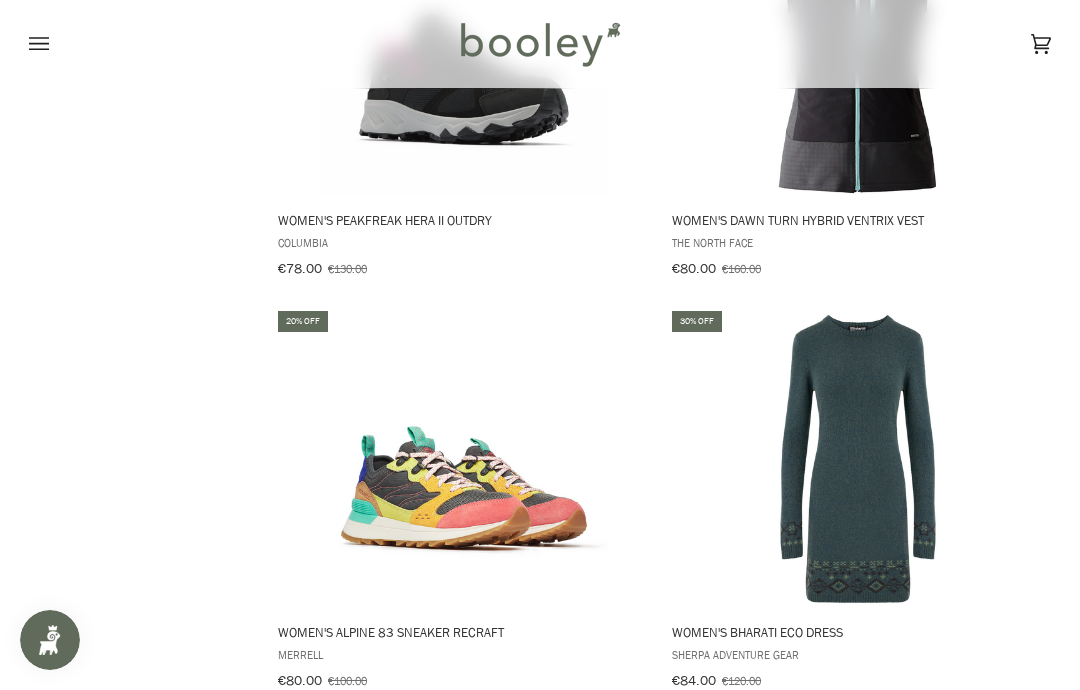 click at bounding box center (464, 458) 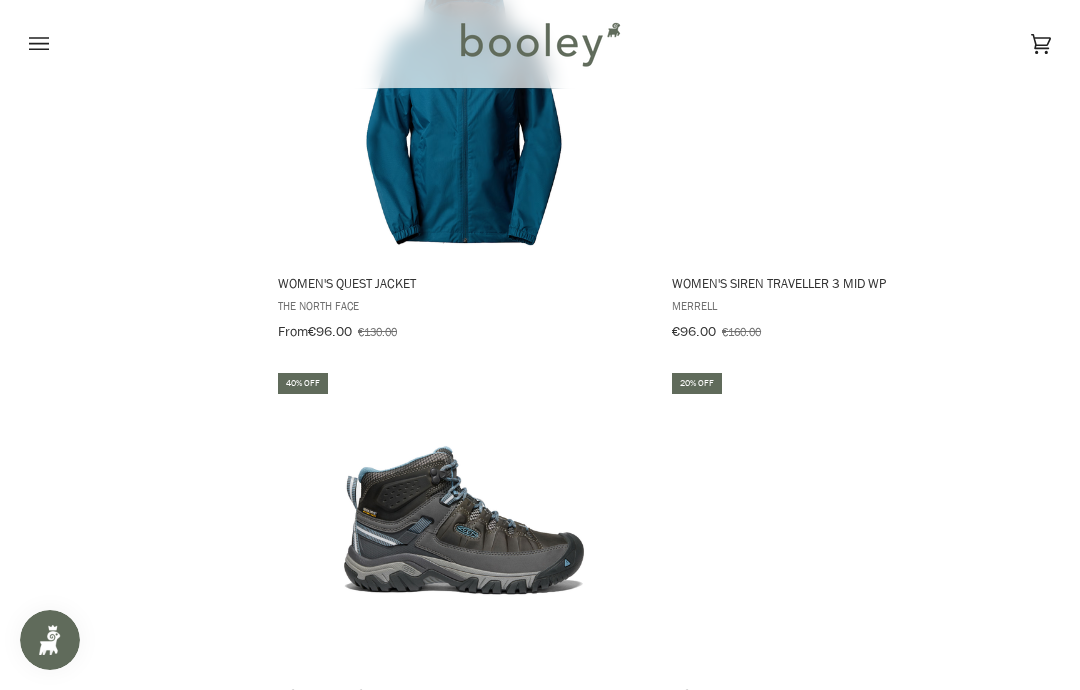 scroll, scrollTop: 24632, scrollLeft: 0, axis: vertical 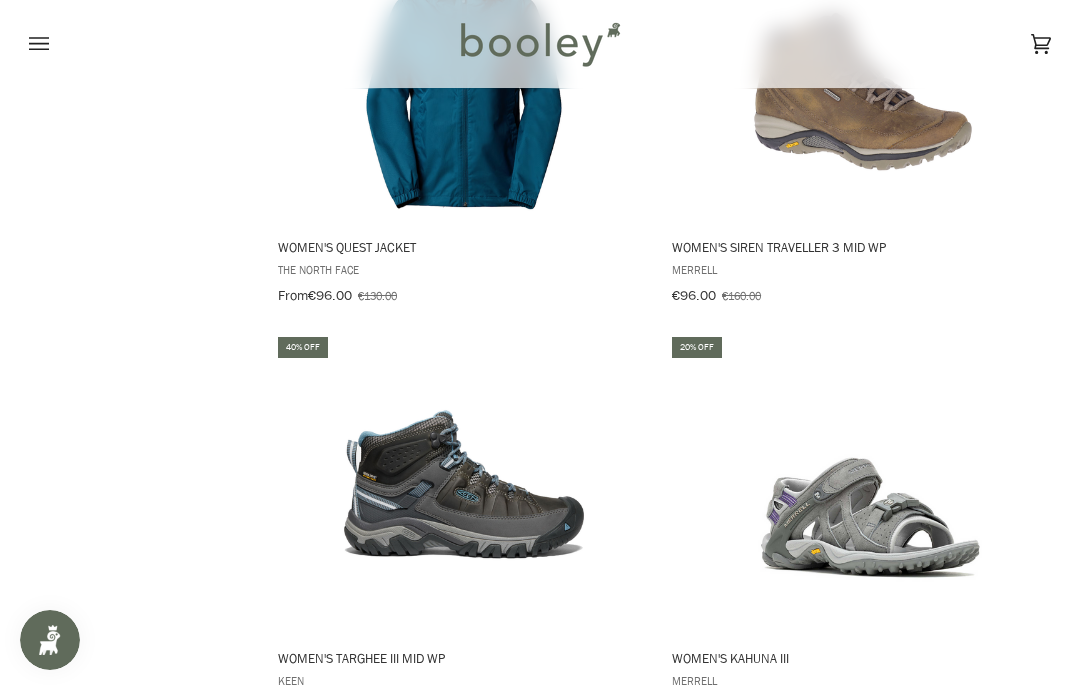 click on "Show more" at bounding box center (664, 775) 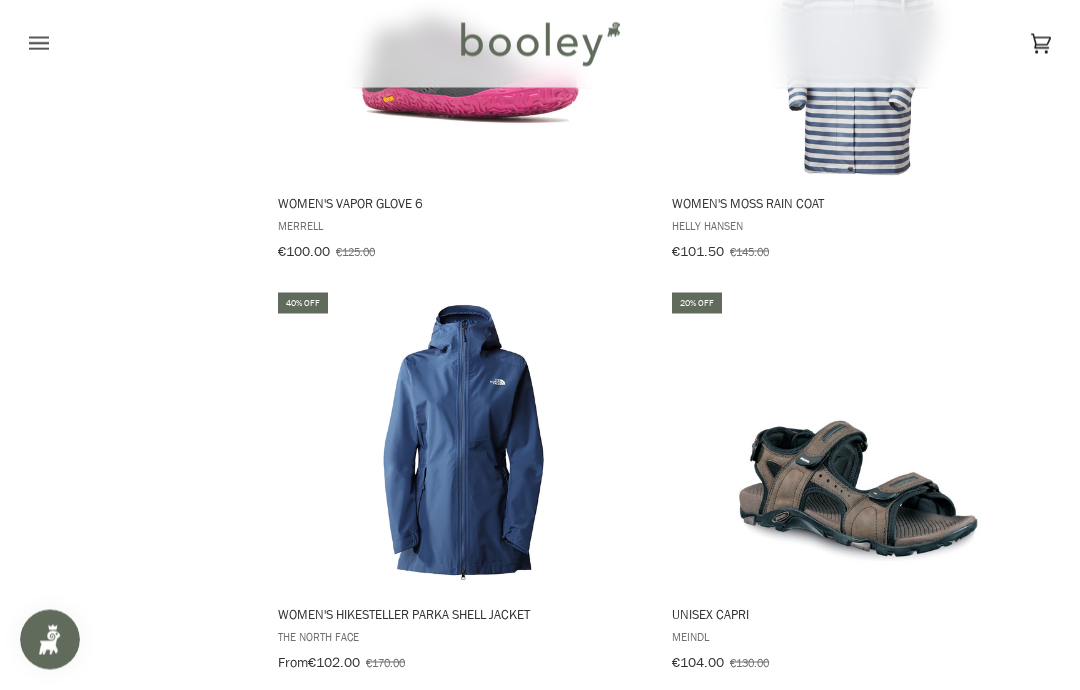 scroll, scrollTop: 25610, scrollLeft: 0, axis: vertical 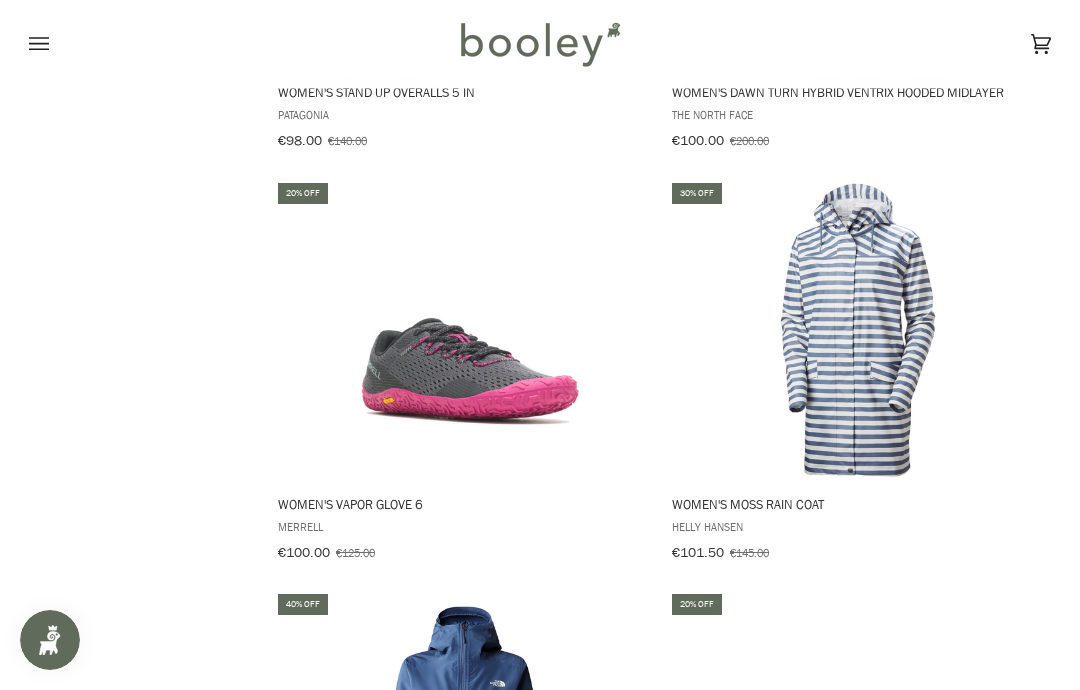 click 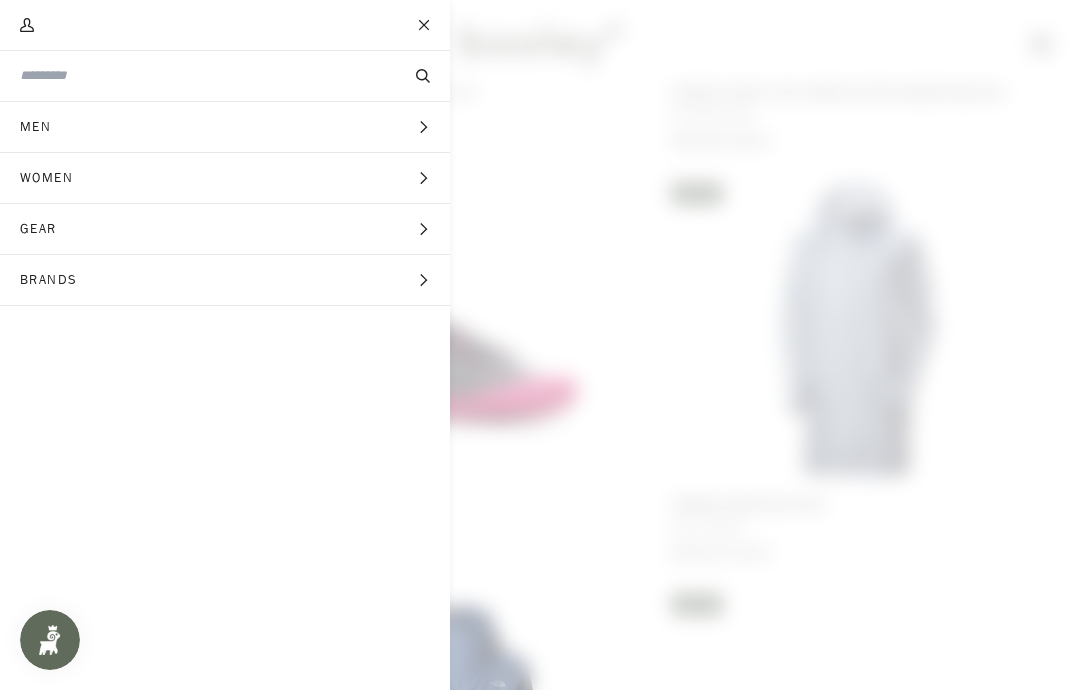 click on "Men
Expand menu" at bounding box center (225, 127) 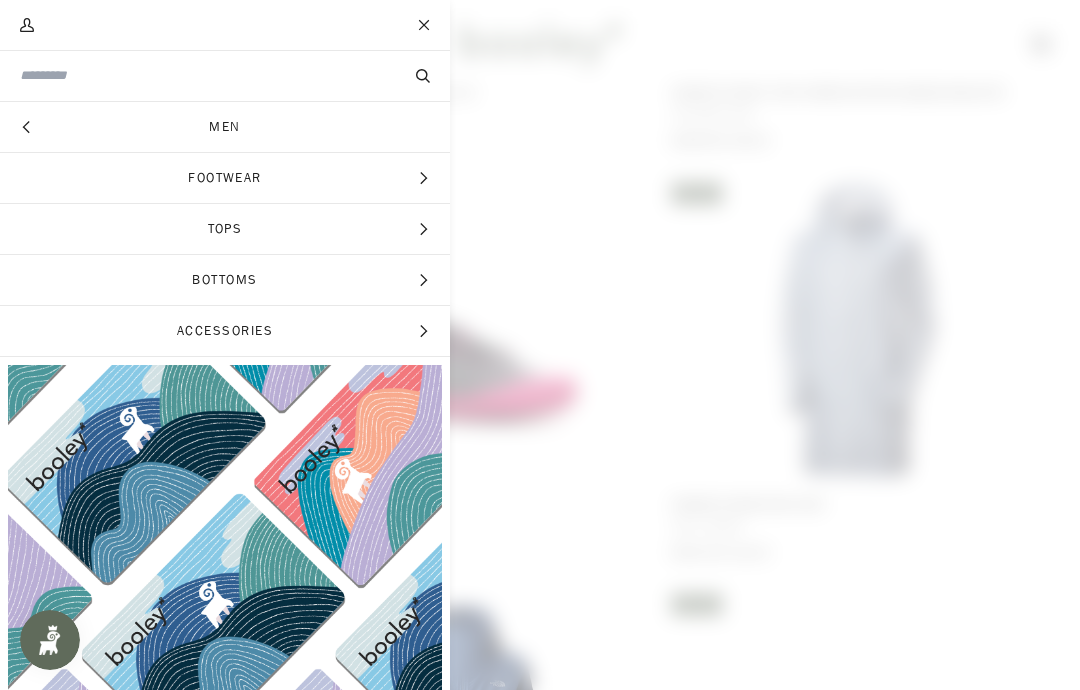 click on "Tops" at bounding box center (225, 229) 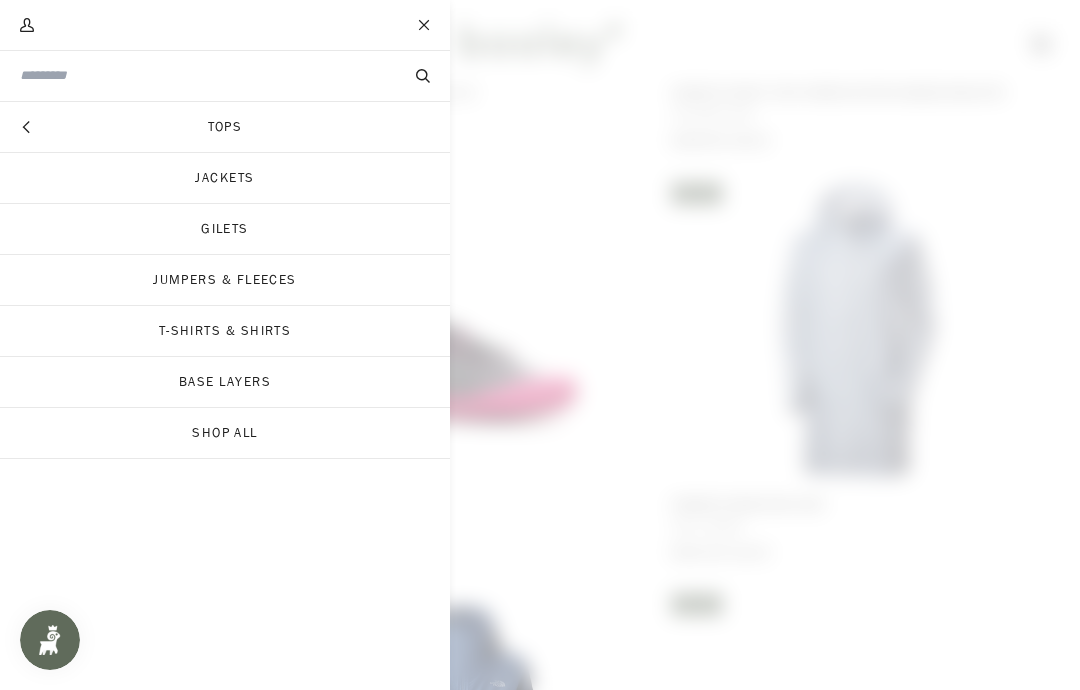 click on "Jumpers & Fleeces" at bounding box center [225, 280] 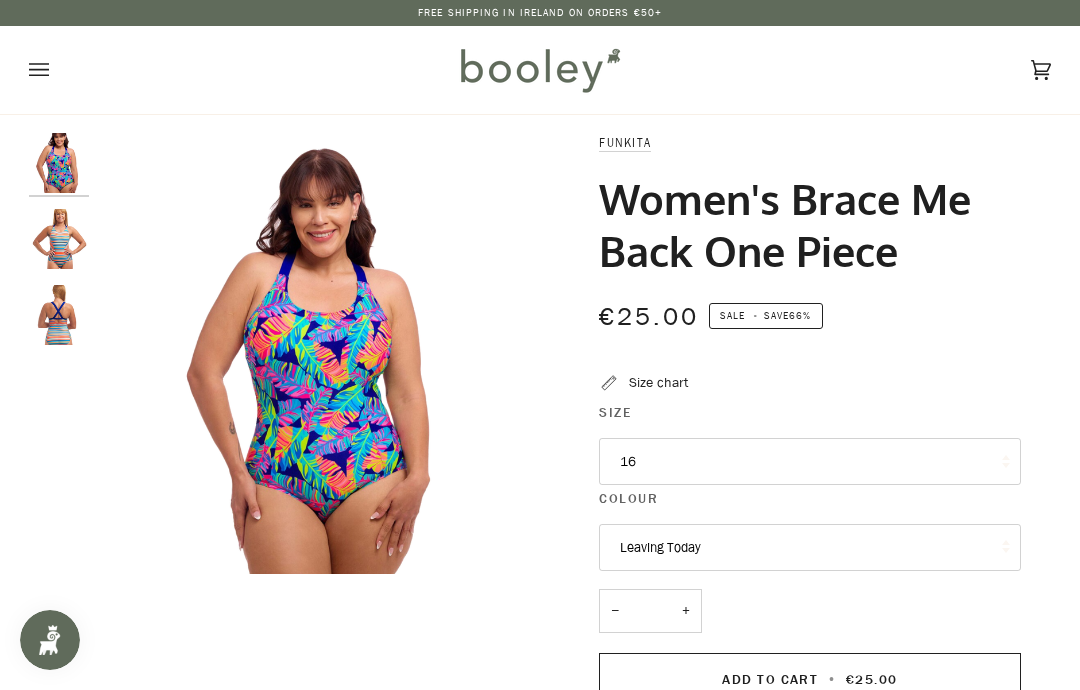 scroll, scrollTop: 0, scrollLeft: 0, axis: both 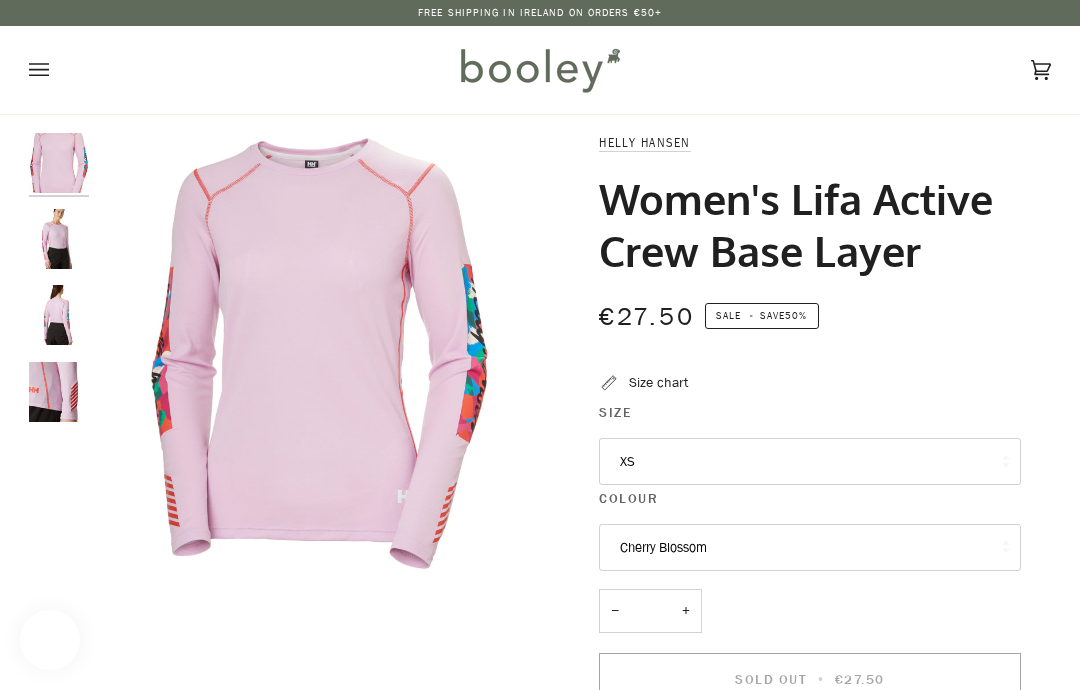 click on "XS" at bounding box center (809, 462) 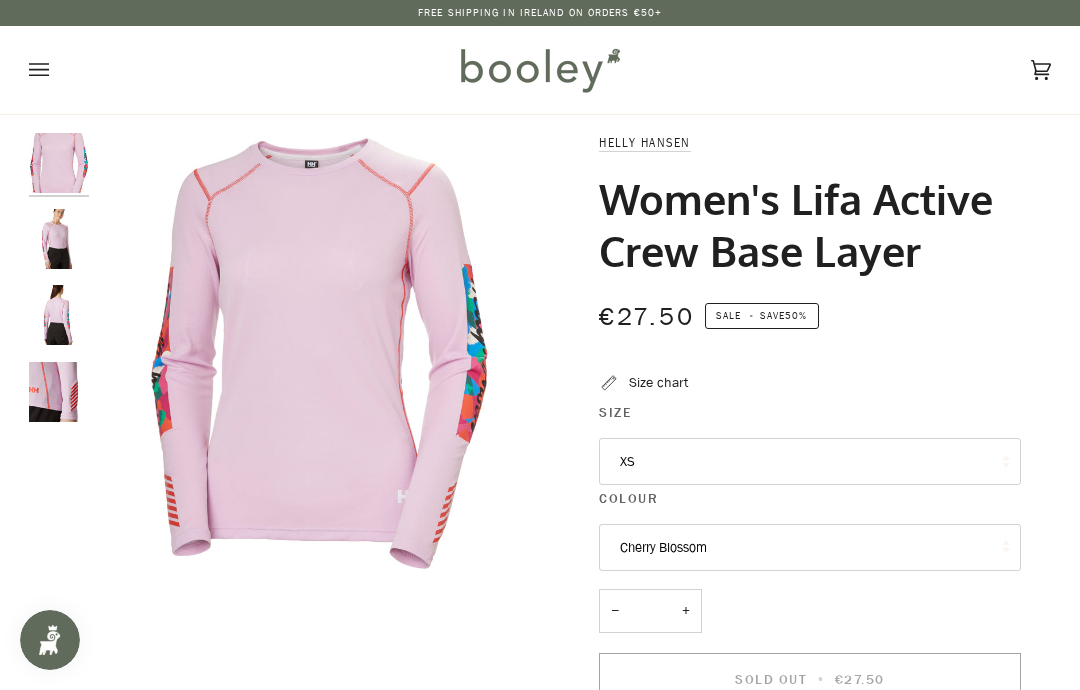 scroll, scrollTop: 0, scrollLeft: 0, axis: both 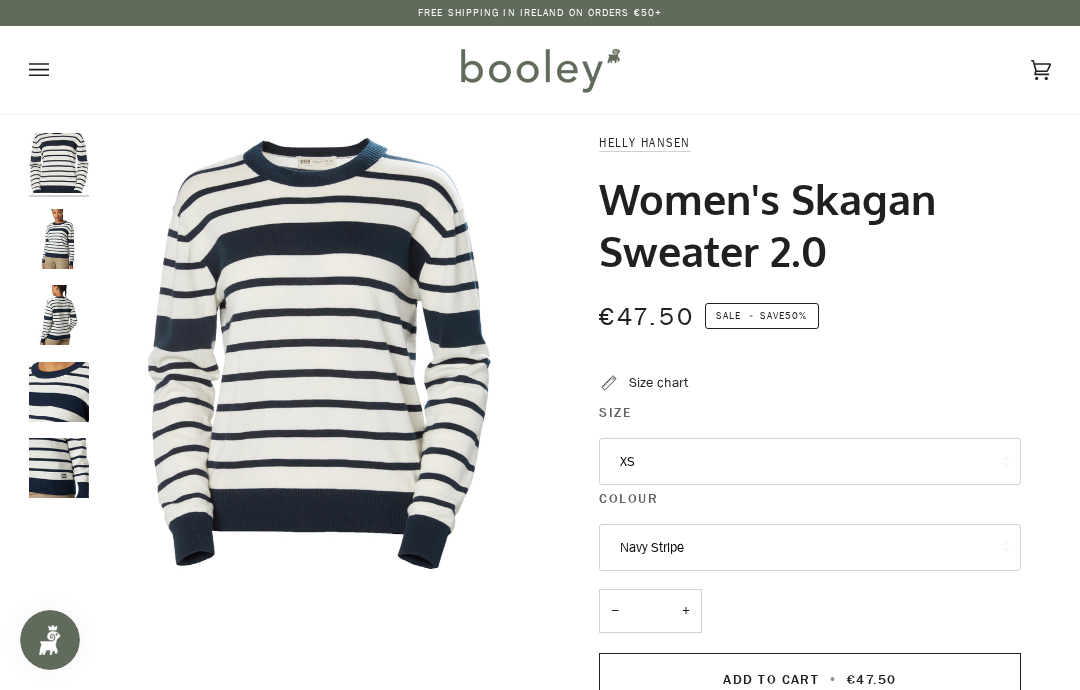 click on "XS" at bounding box center [809, 462] 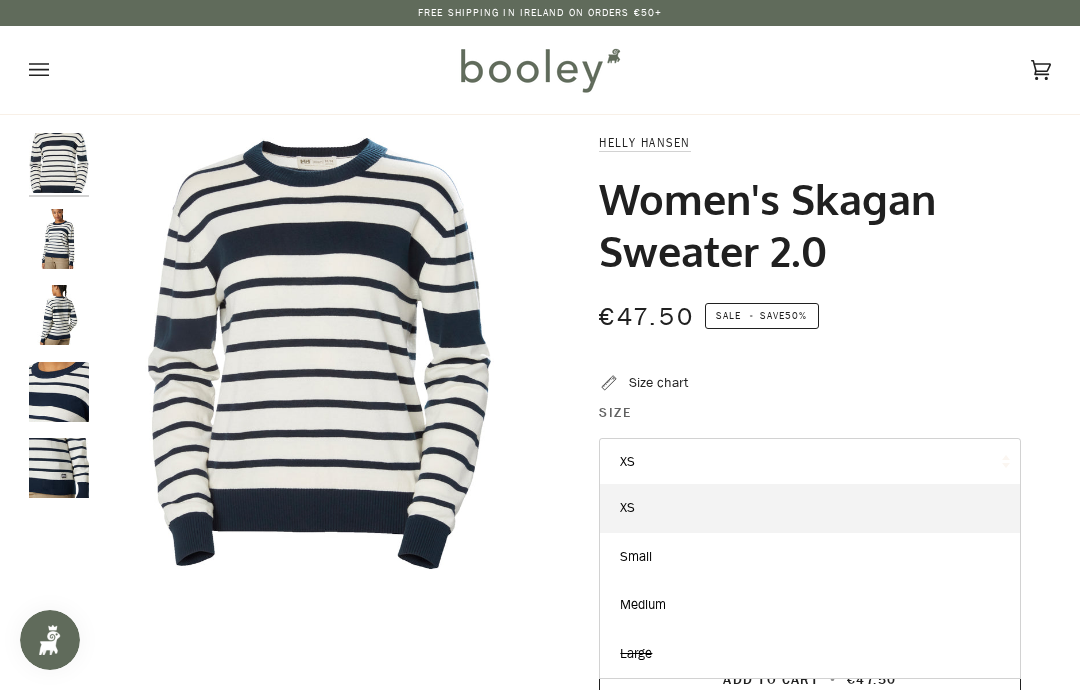 click on "Small" at bounding box center (809, 557) 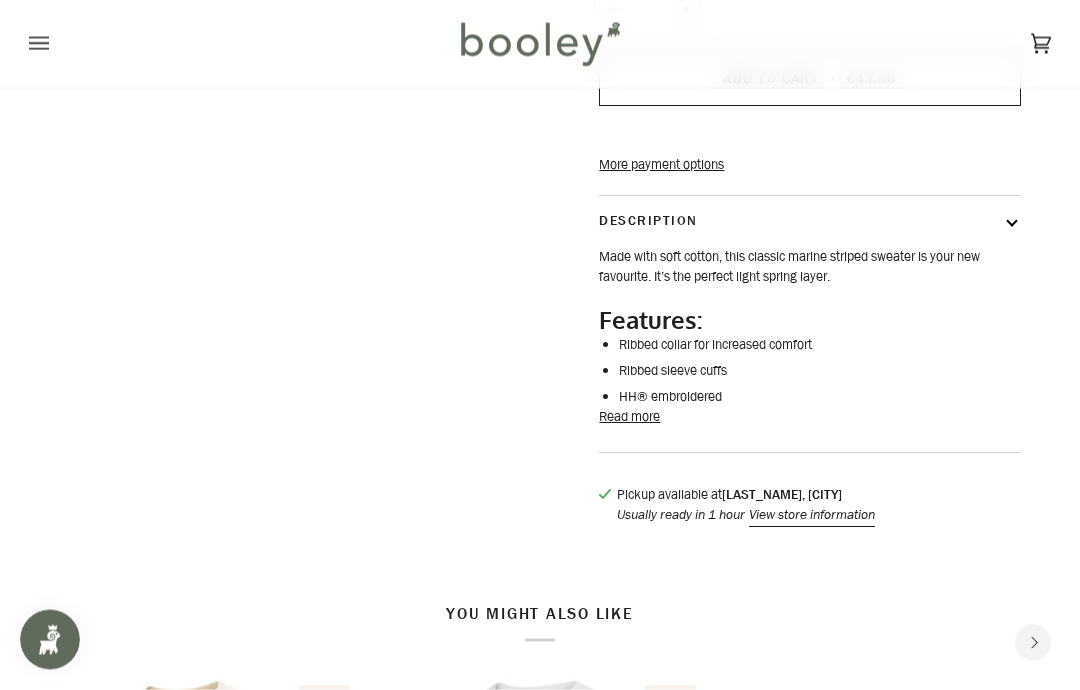 scroll, scrollTop: 601, scrollLeft: 0, axis: vertical 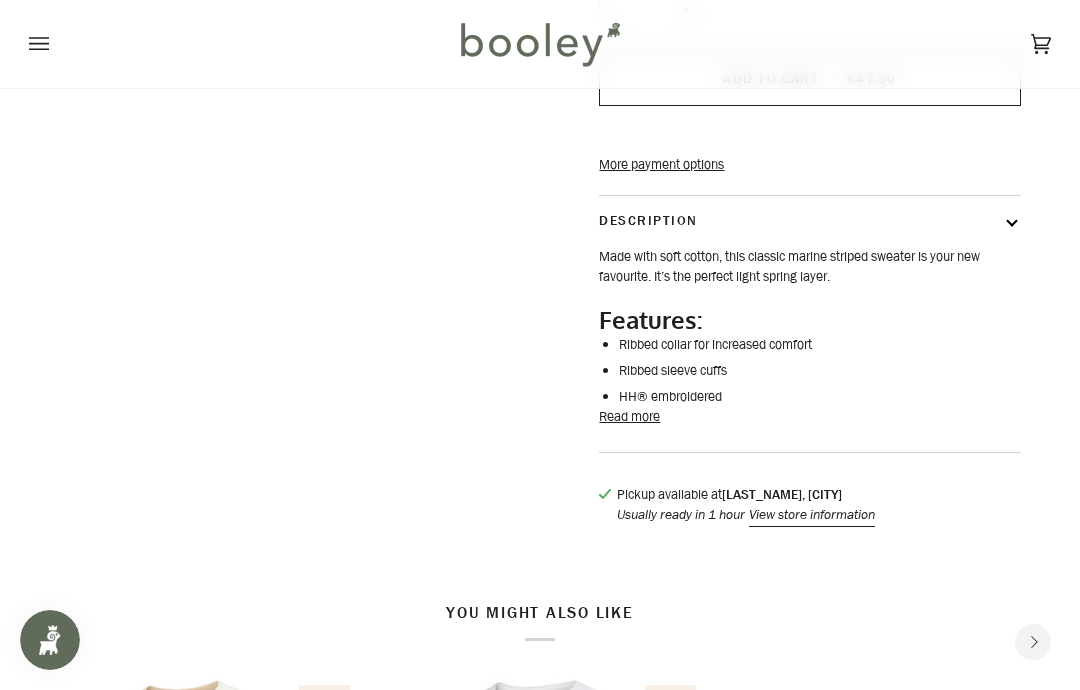 click on "Description" at bounding box center [809, 221] 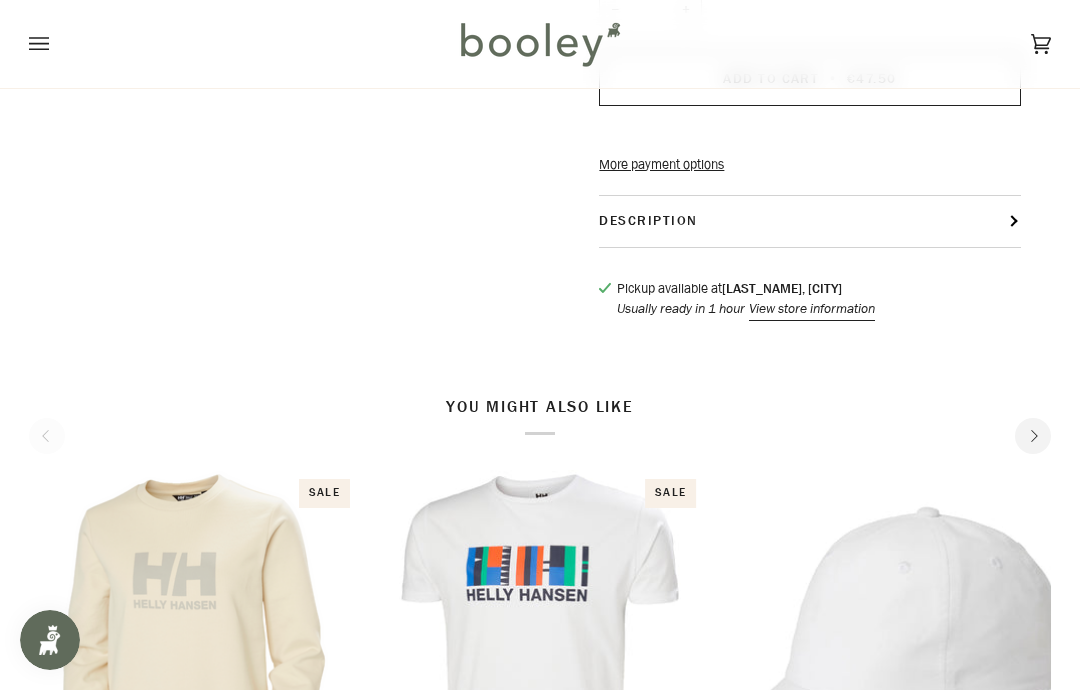 click on "Description" at bounding box center (809, 221) 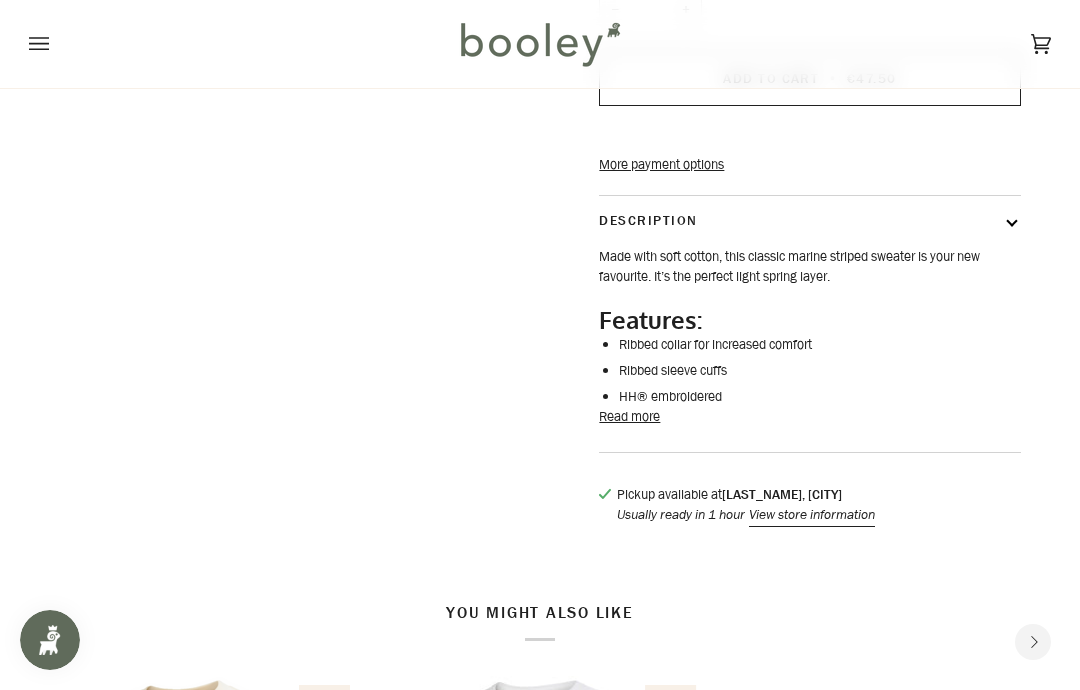 click on "Read more" at bounding box center [629, 417] 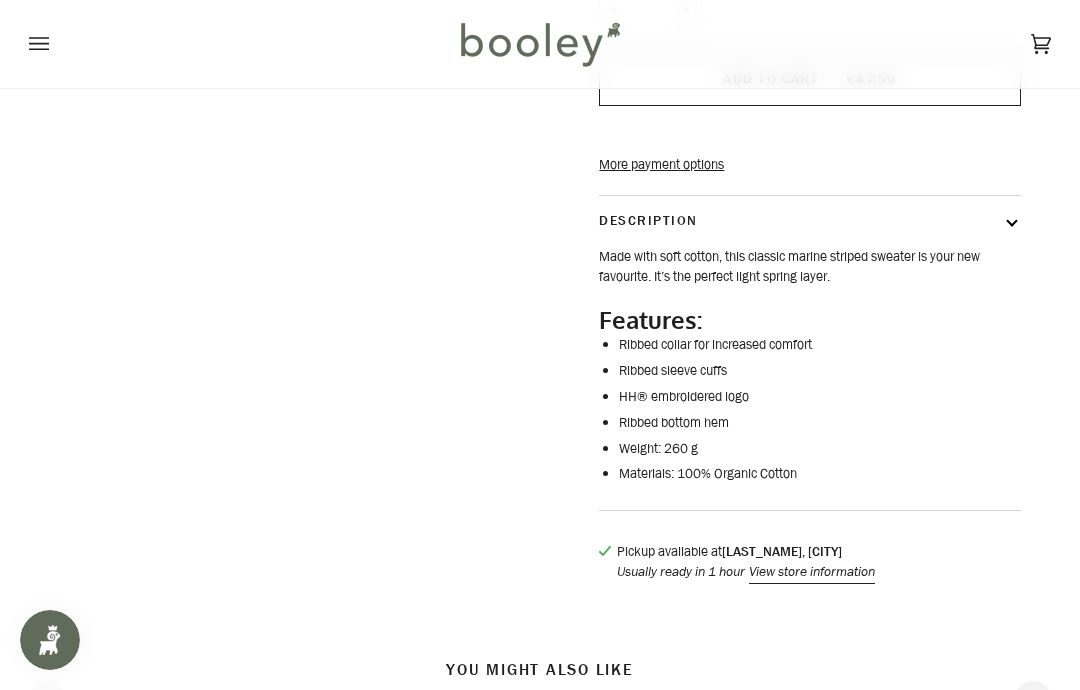 scroll, scrollTop: 0, scrollLeft: 0, axis: both 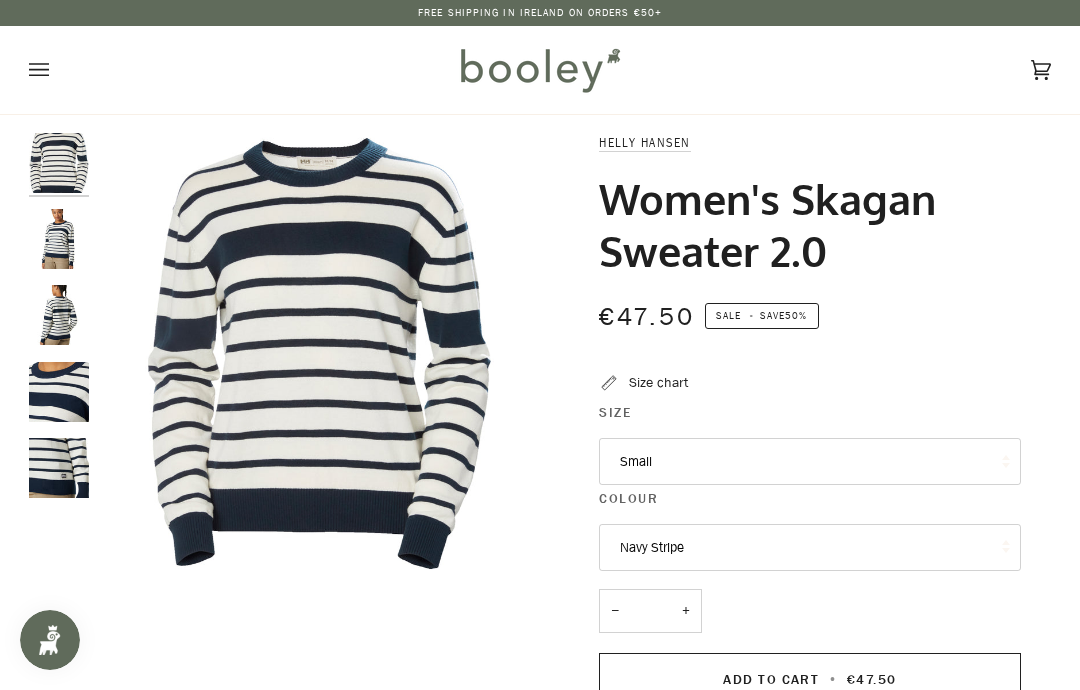 click at bounding box center (59, 239) 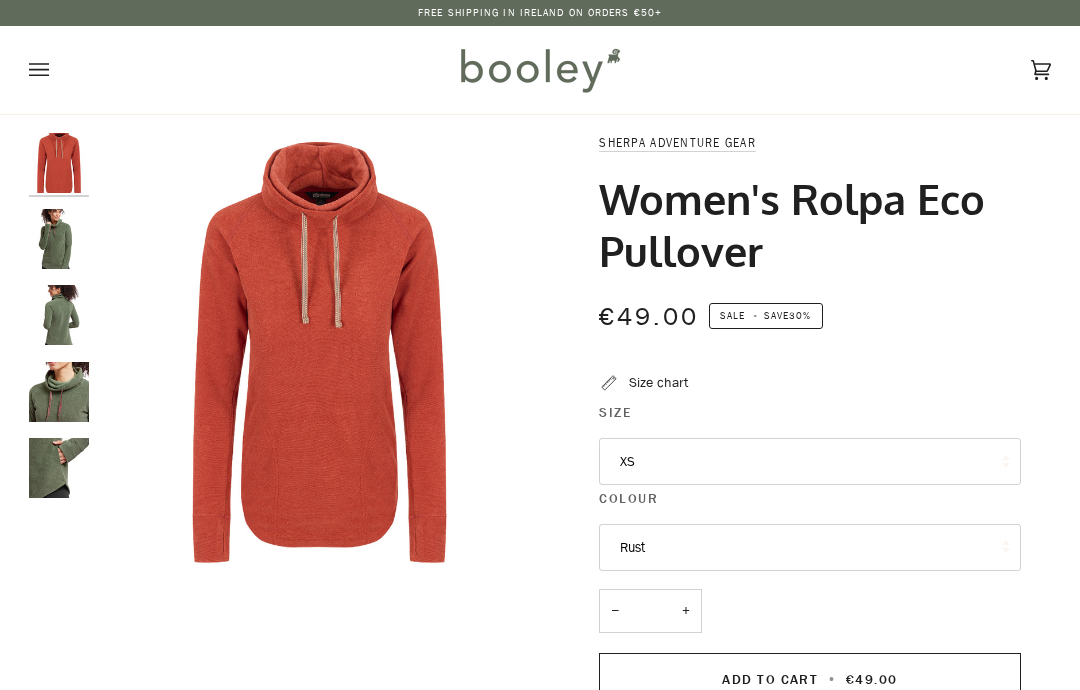 scroll, scrollTop: 0, scrollLeft: 0, axis: both 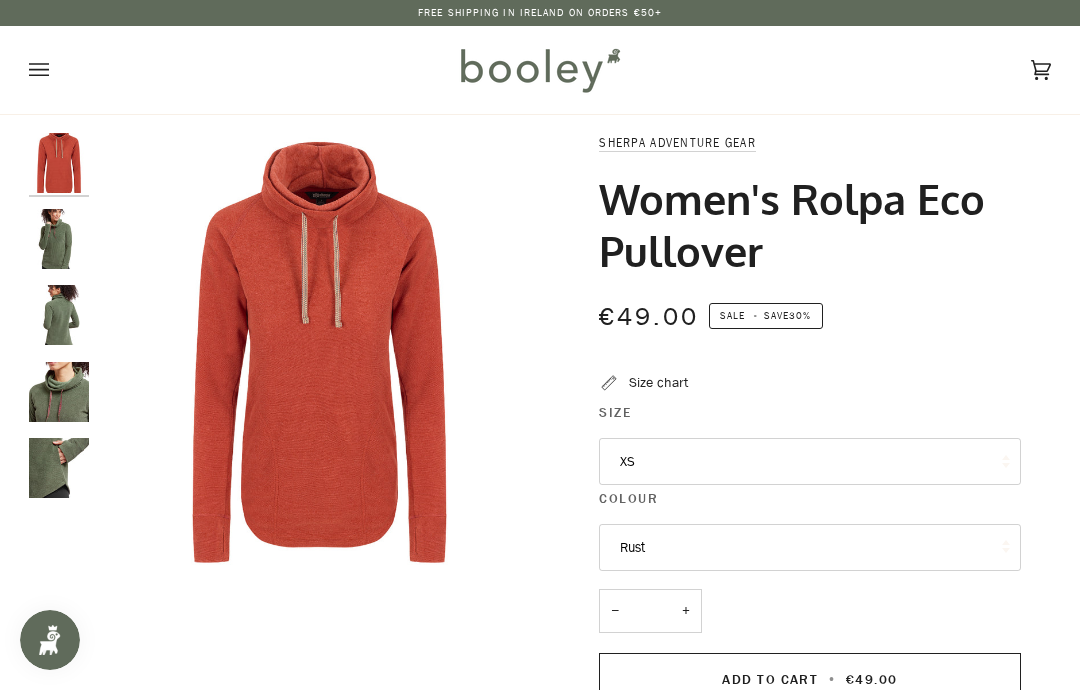 click at bounding box center (59, 239) 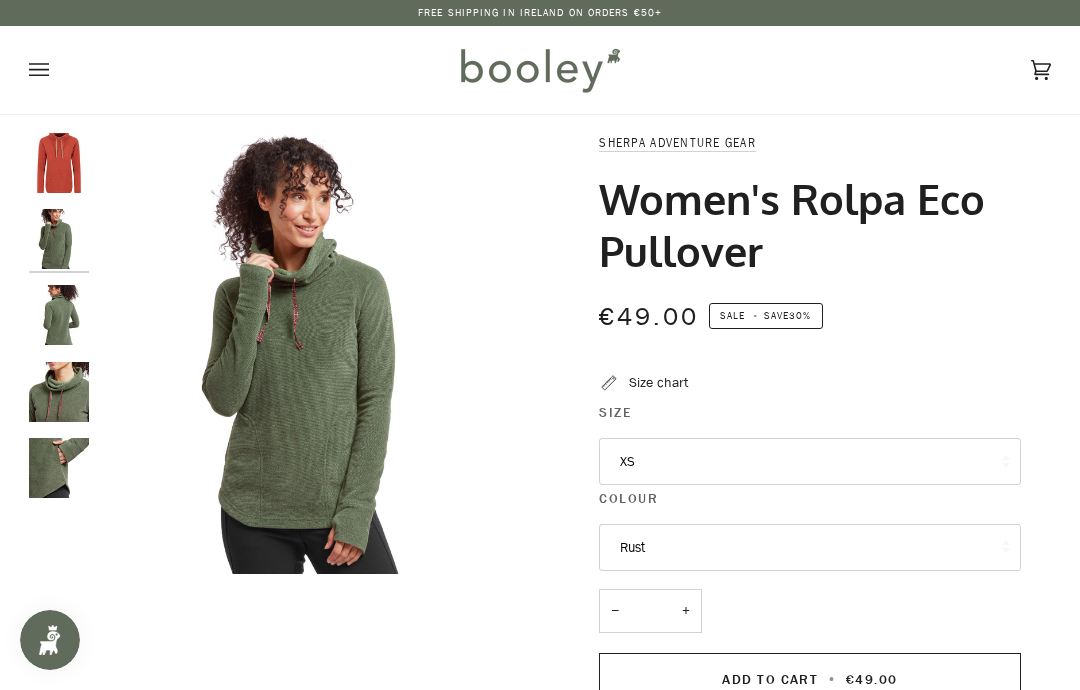 click at bounding box center (59, 468) 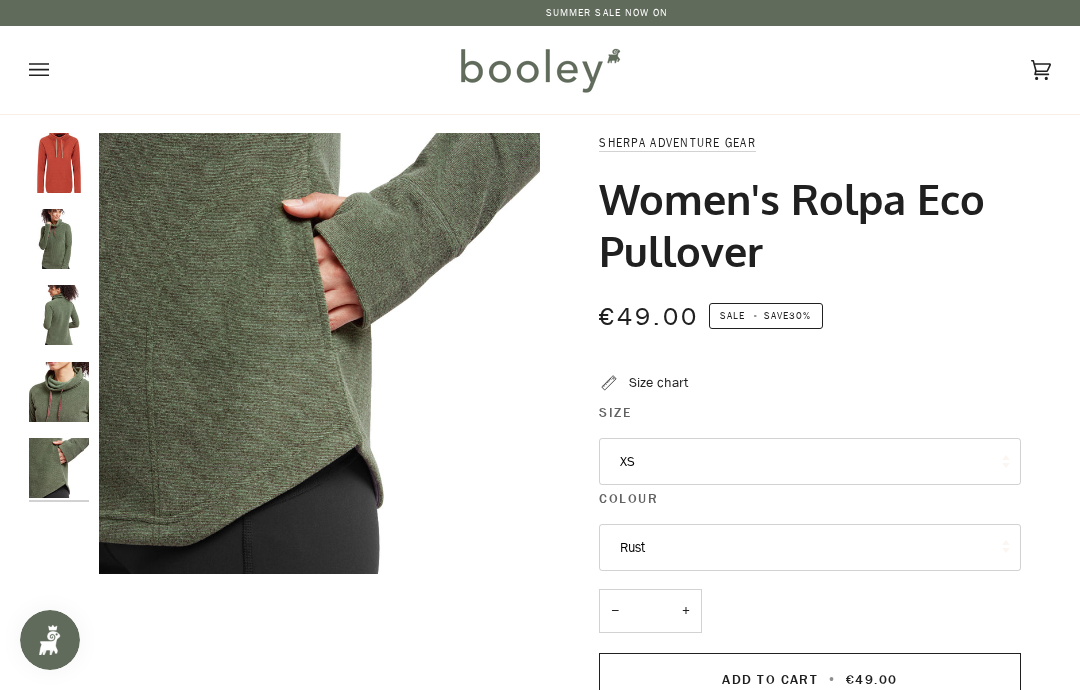 click at bounding box center (59, 315) 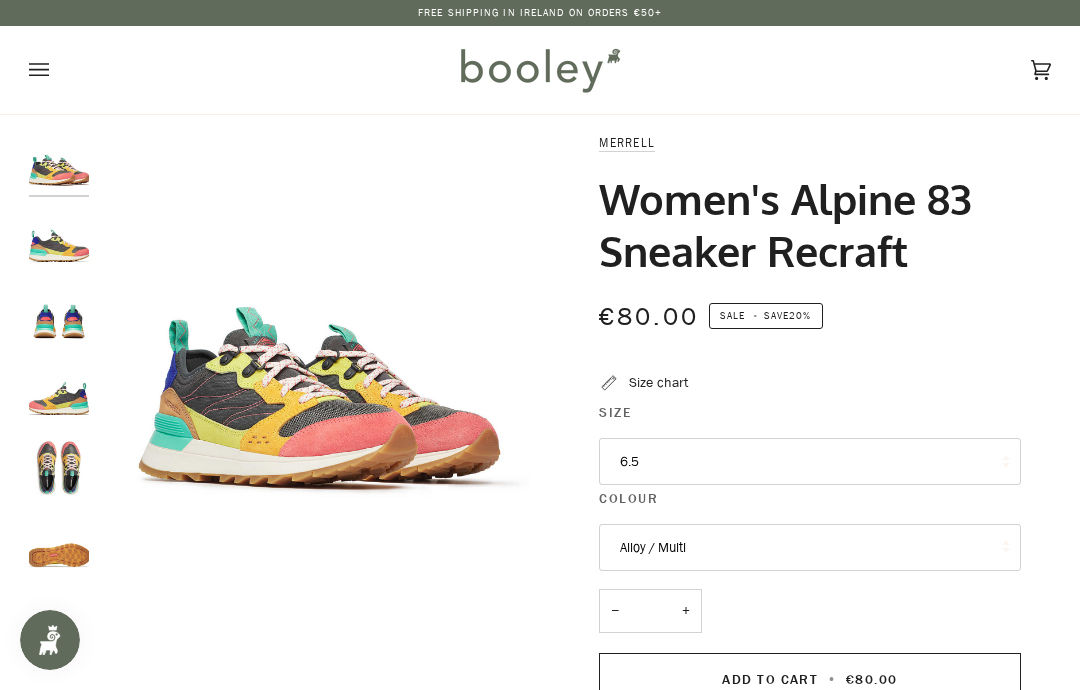 scroll, scrollTop: 0, scrollLeft: 0, axis: both 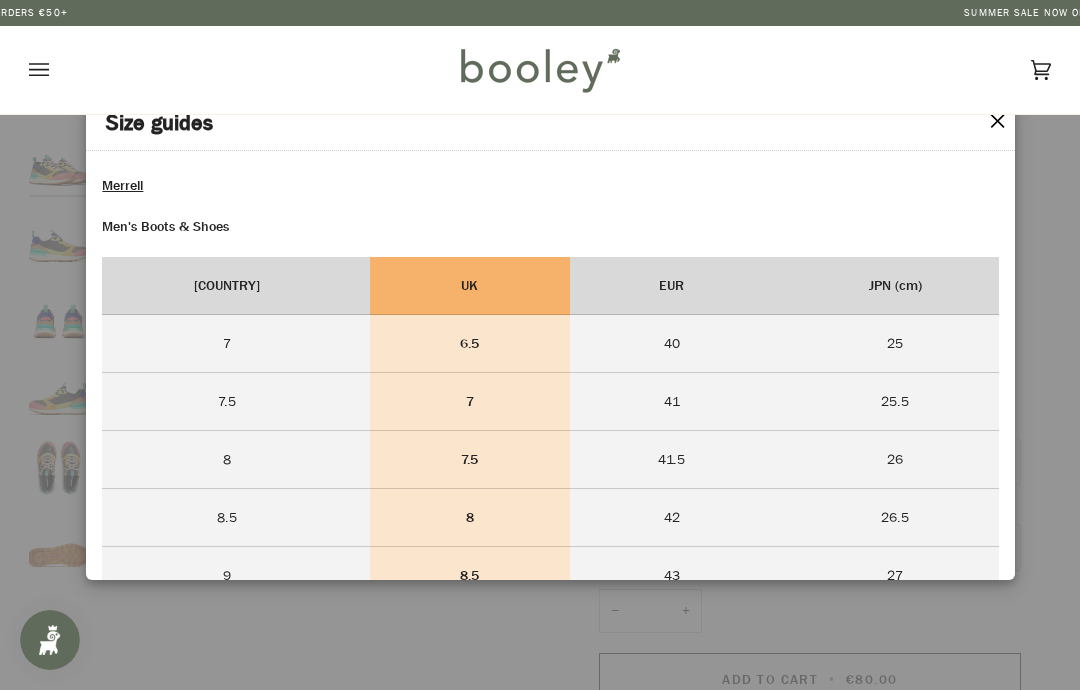click on "✕" at bounding box center (997, 122) 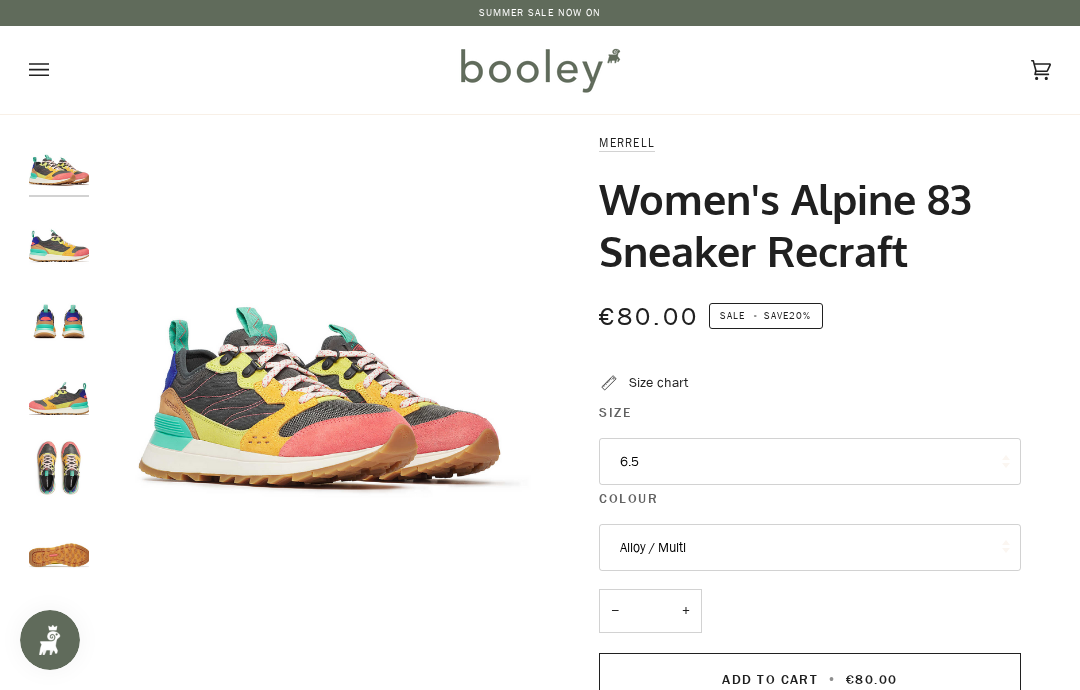 click at bounding box center (59, 239) 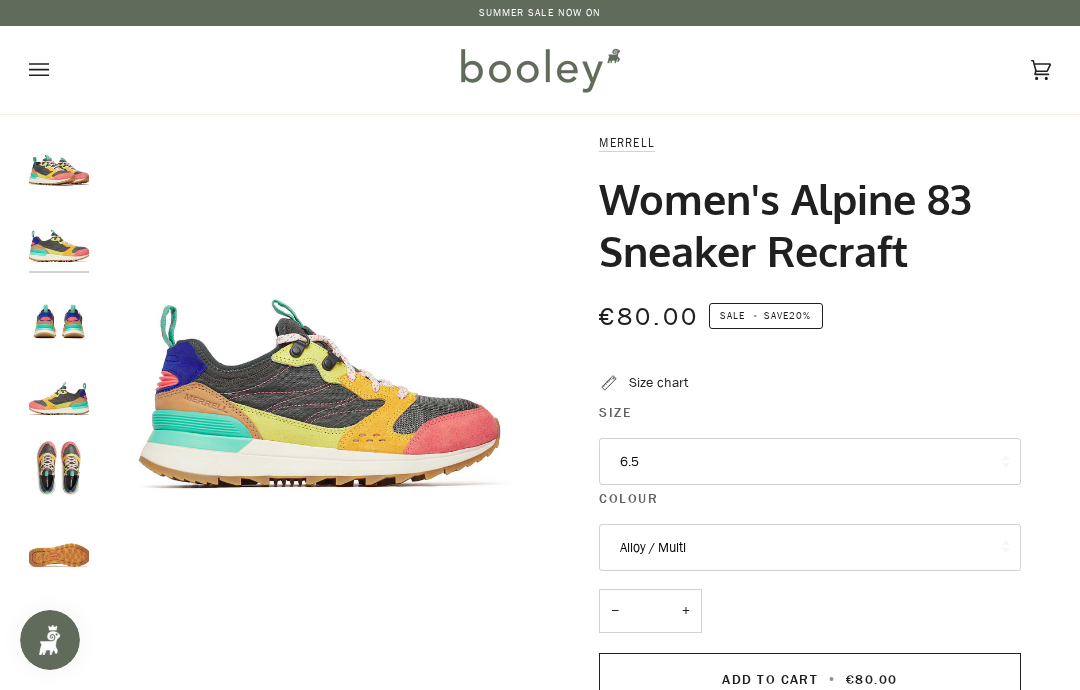 click at bounding box center [59, 315] 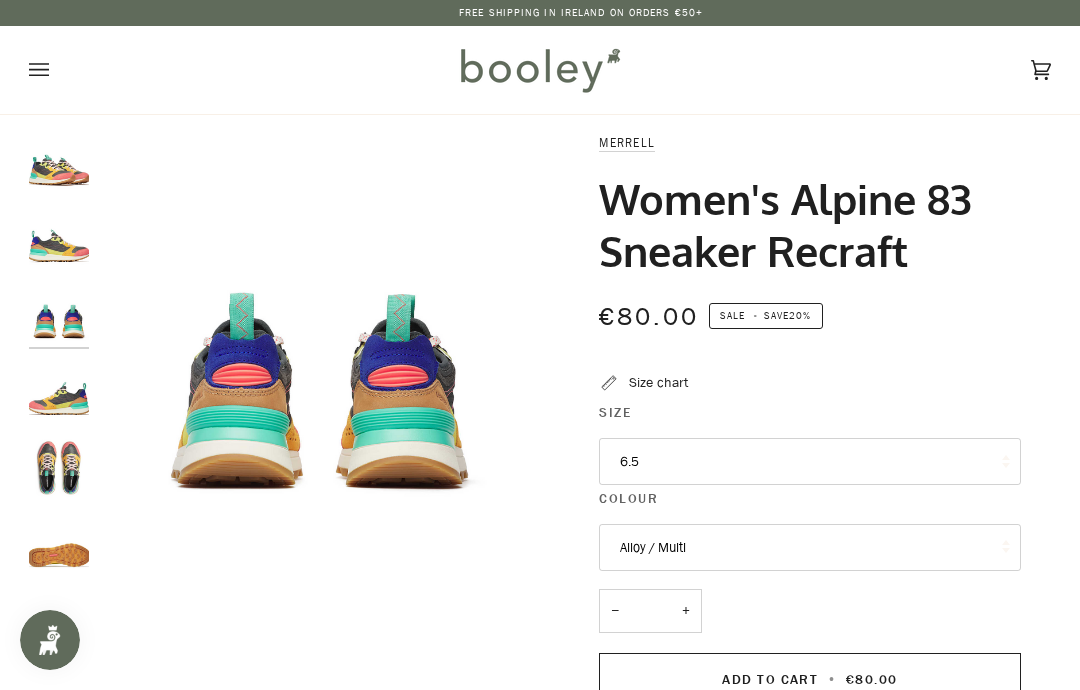 click at bounding box center (59, 392) 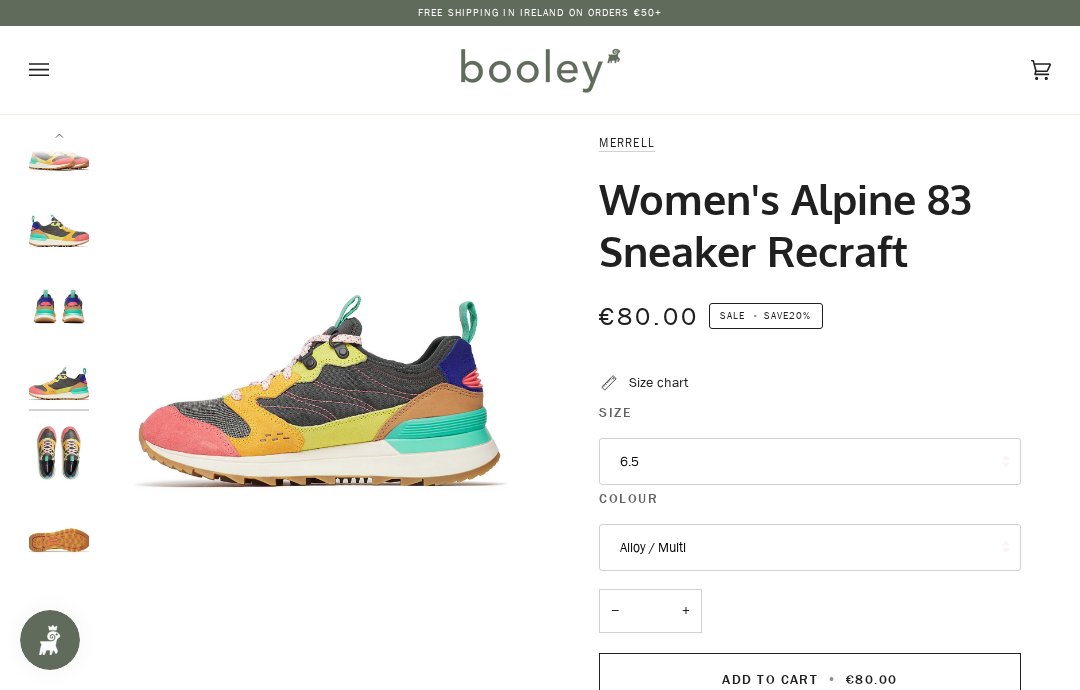 scroll, scrollTop: 15, scrollLeft: 0, axis: vertical 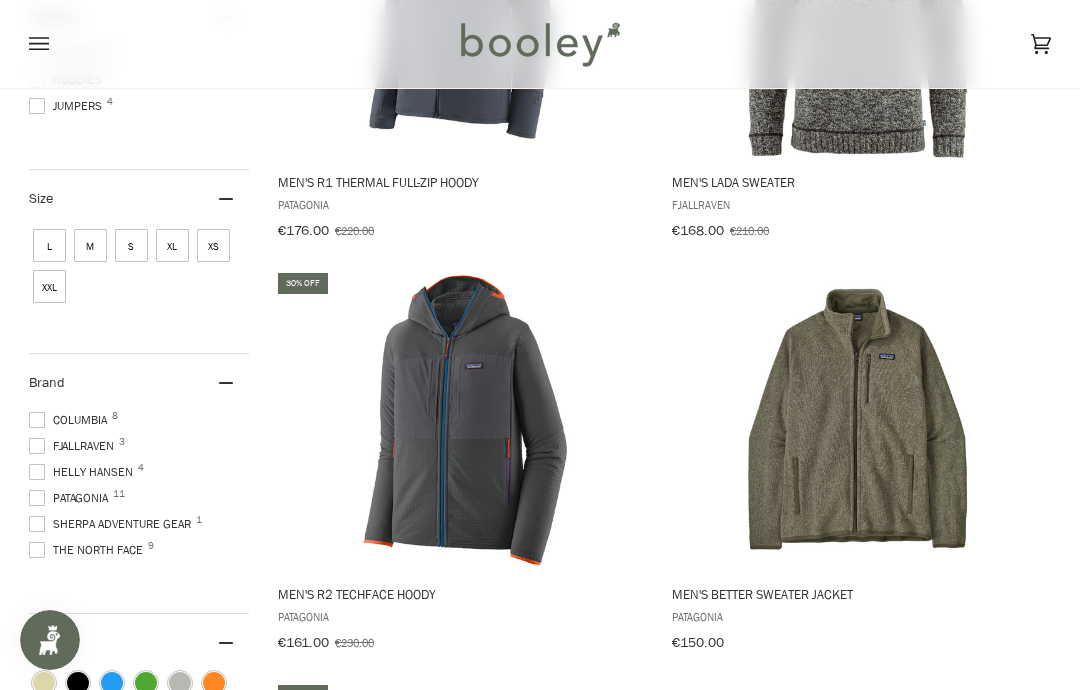 click at bounding box center [858, 420] 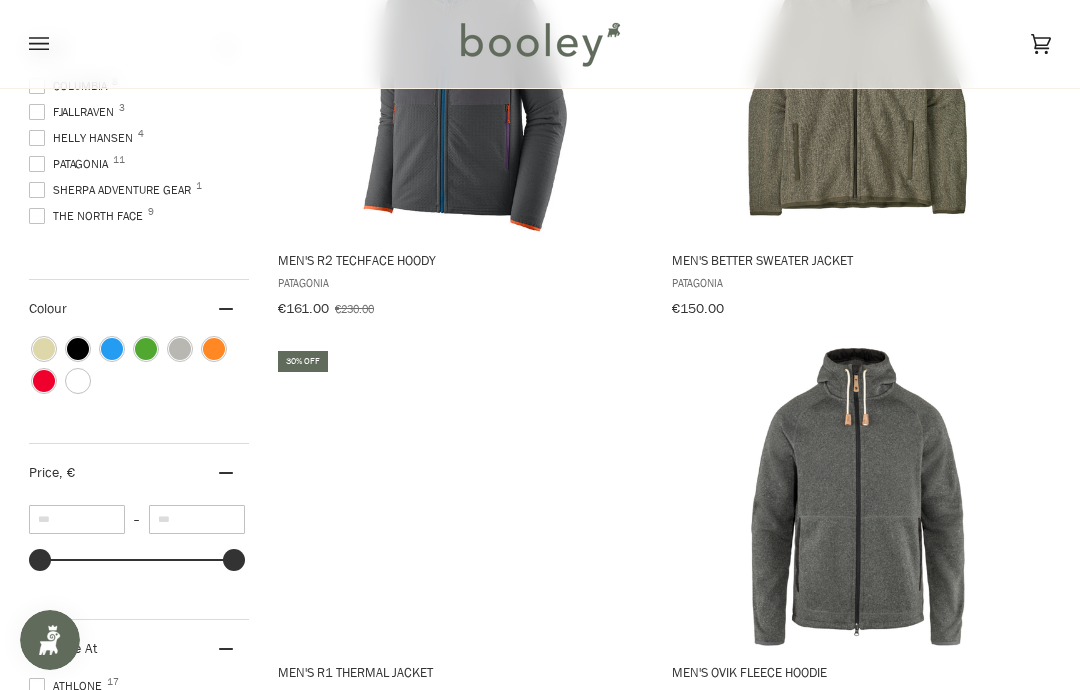 scroll, scrollTop: 941, scrollLeft: 0, axis: vertical 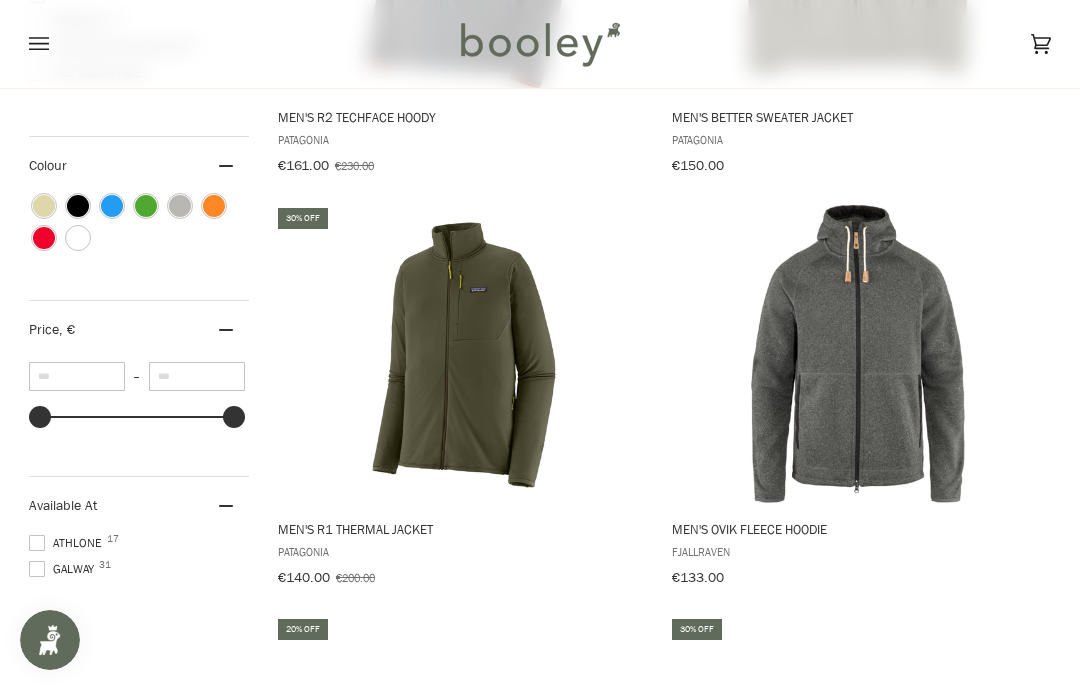 click at bounding box center [858, 355] 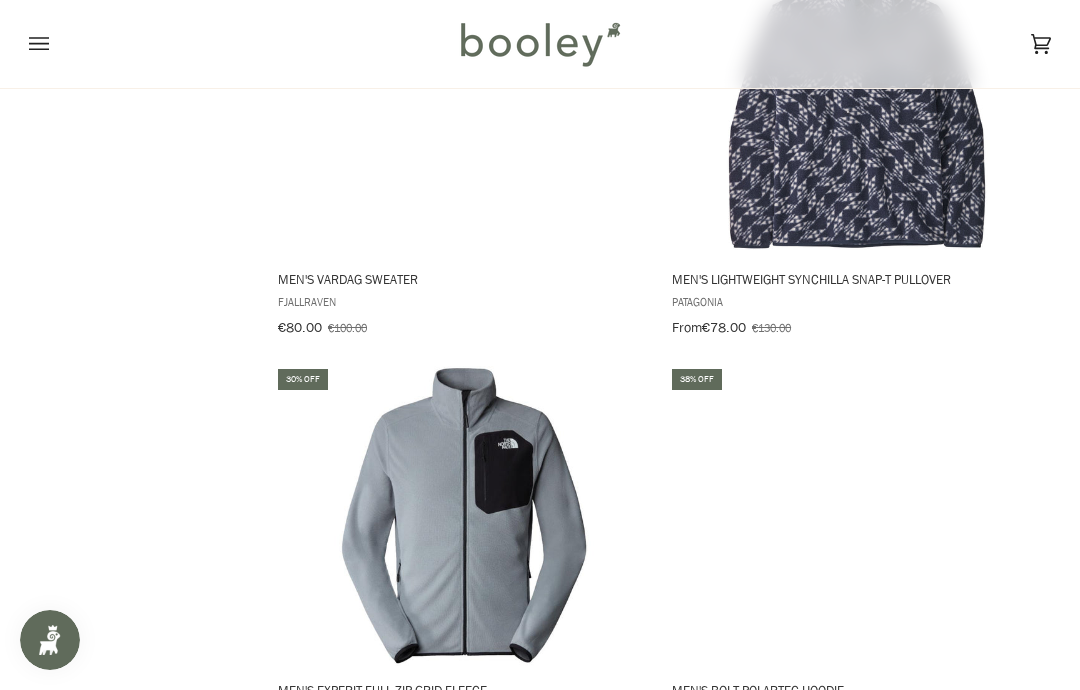 scroll, scrollTop: 3597, scrollLeft: 0, axis: vertical 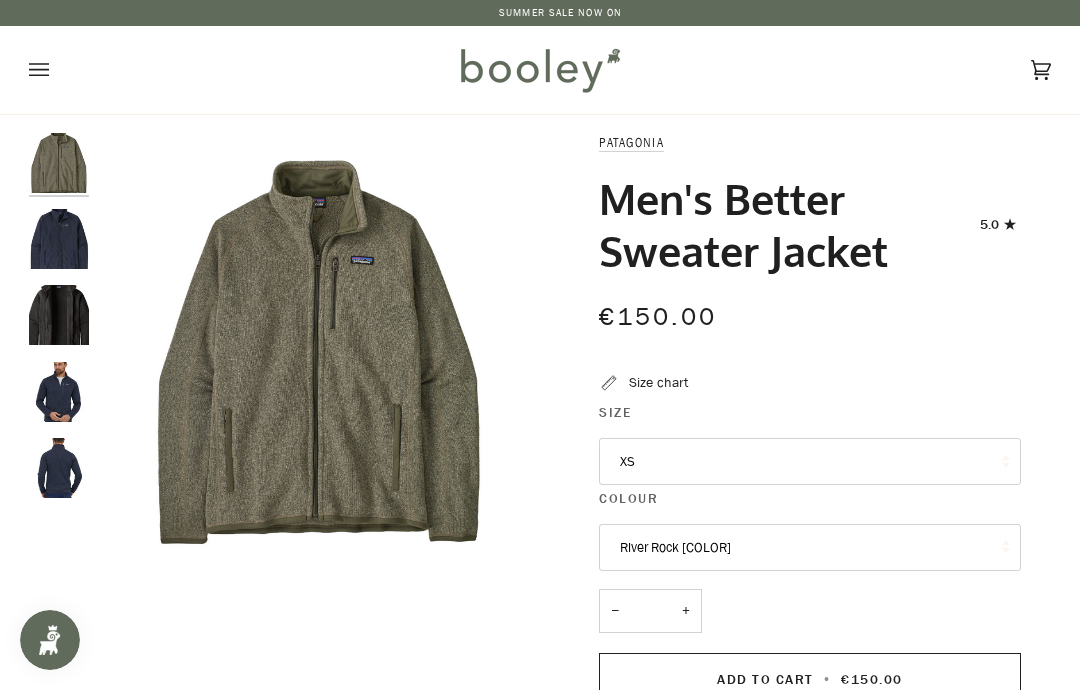 click on "River Rock [COLOR]" at bounding box center [809, 548] 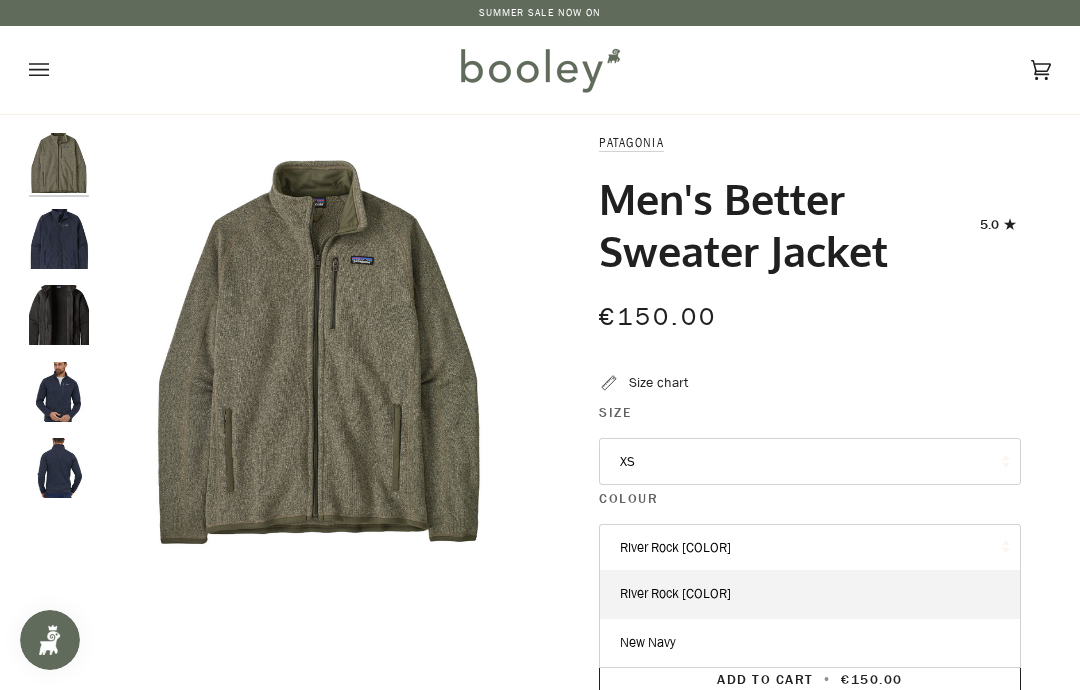 click on "New Navy" at bounding box center (648, 642) 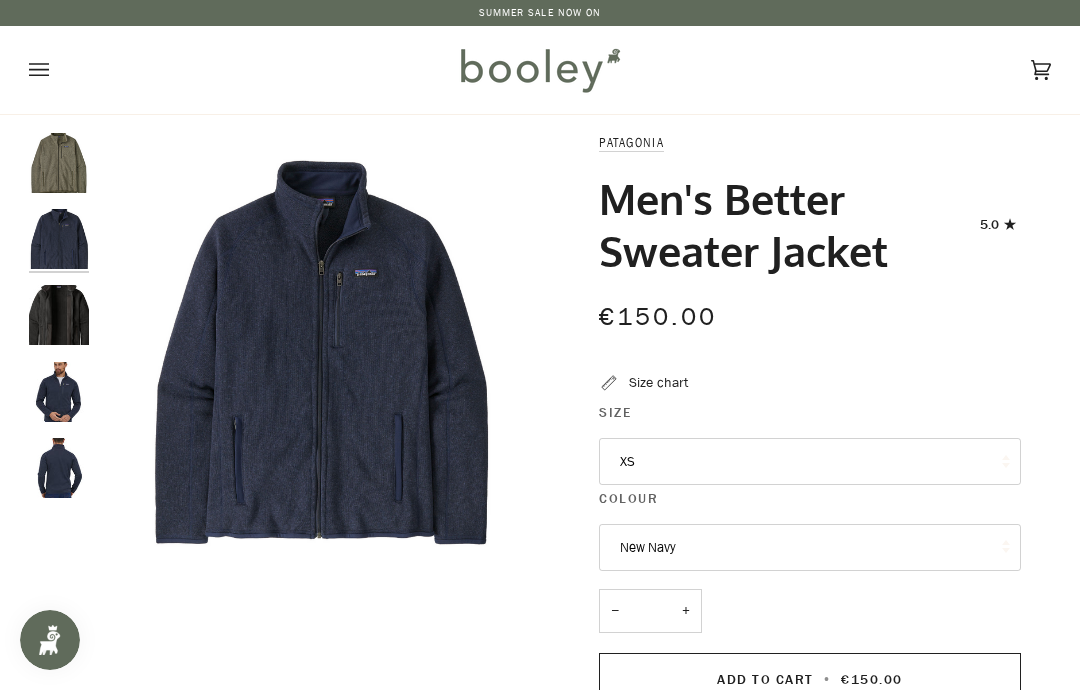 scroll, scrollTop: 80, scrollLeft: 0, axis: vertical 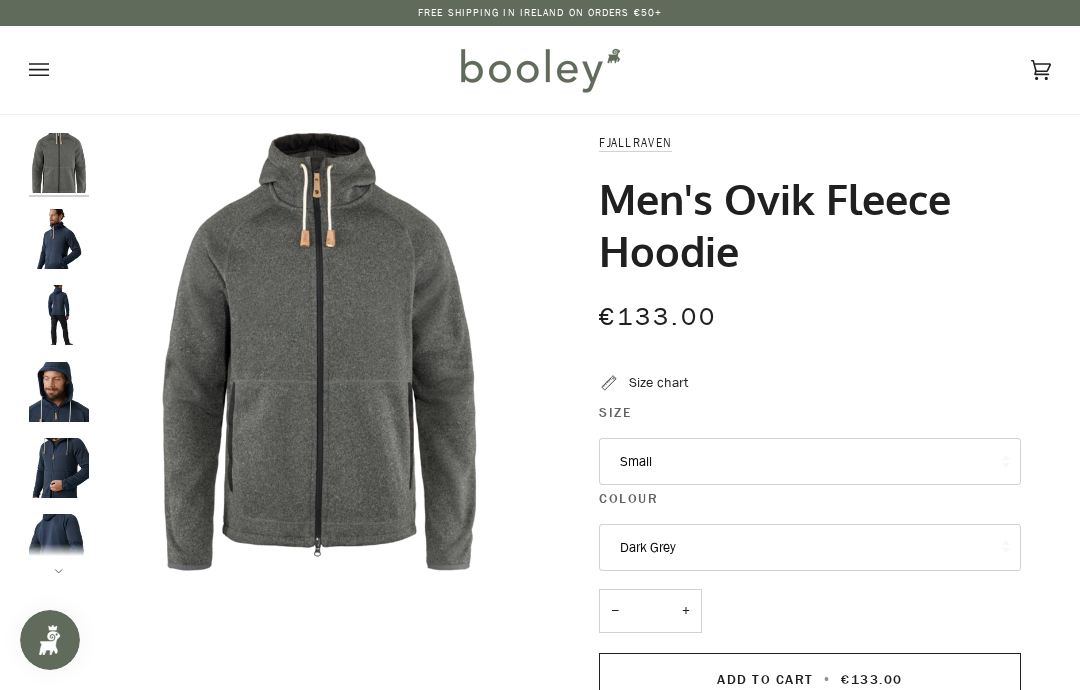 click on "Small" at bounding box center [809, 462] 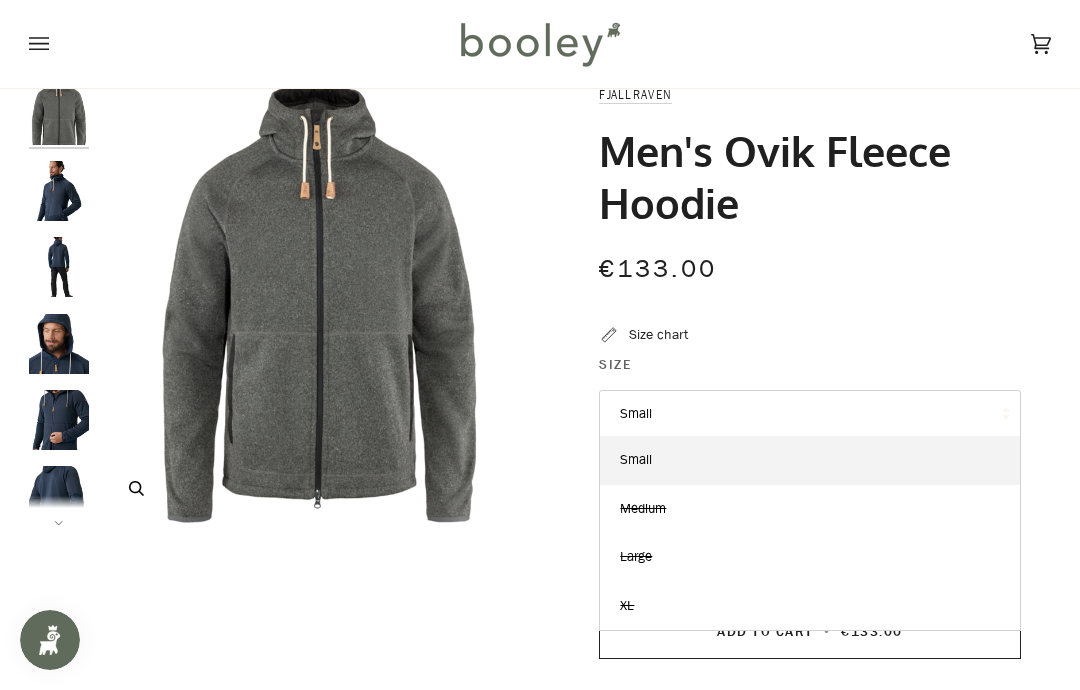 scroll, scrollTop: 49, scrollLeft: 0, axis: vertical 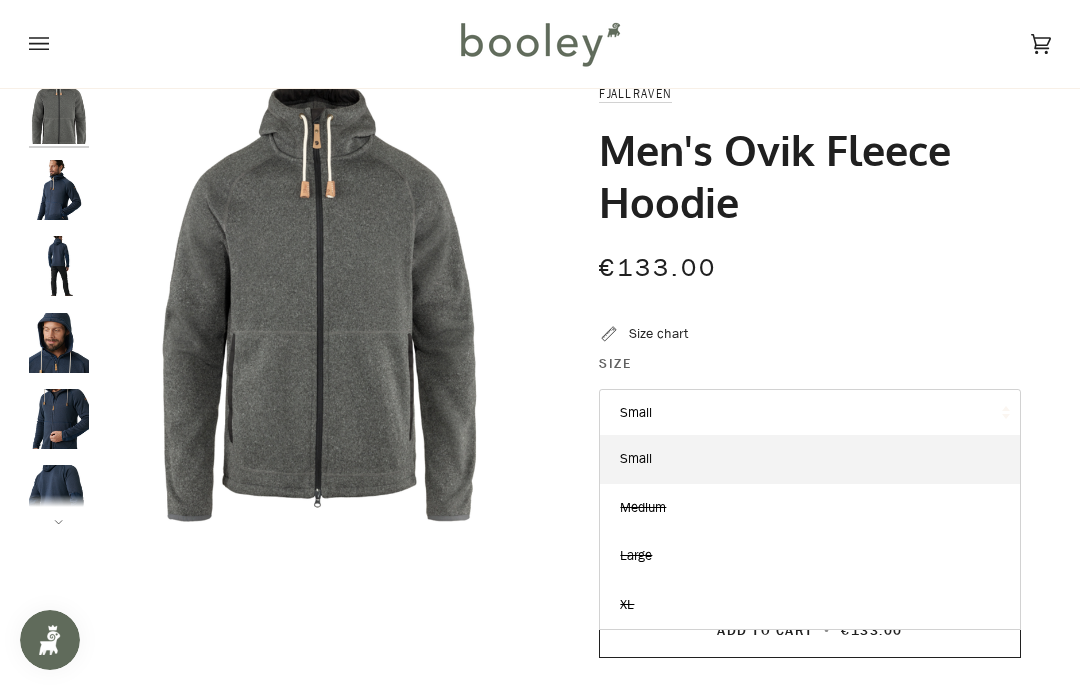 click on "Fjallraven
Men's Ovik Fleece Hoodie
€133.00
Sale
•
Save
Size chart
Size
Small
Small
− *" at bounding box center [796, 585] 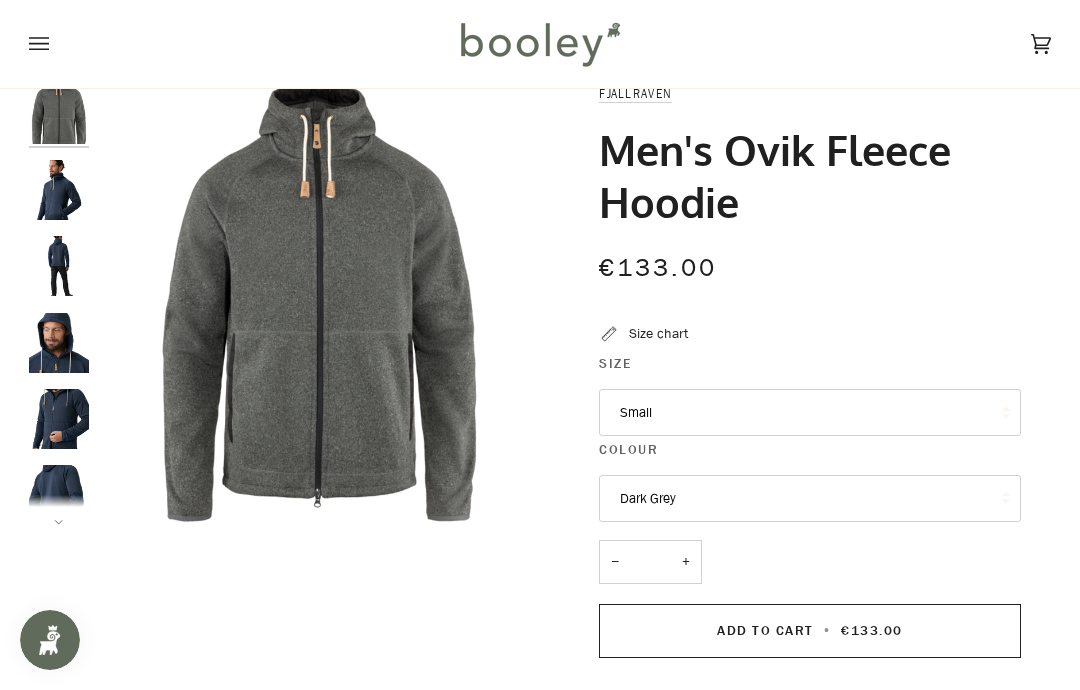 click on "Dark Grey" at bounding box center (809, 499) 